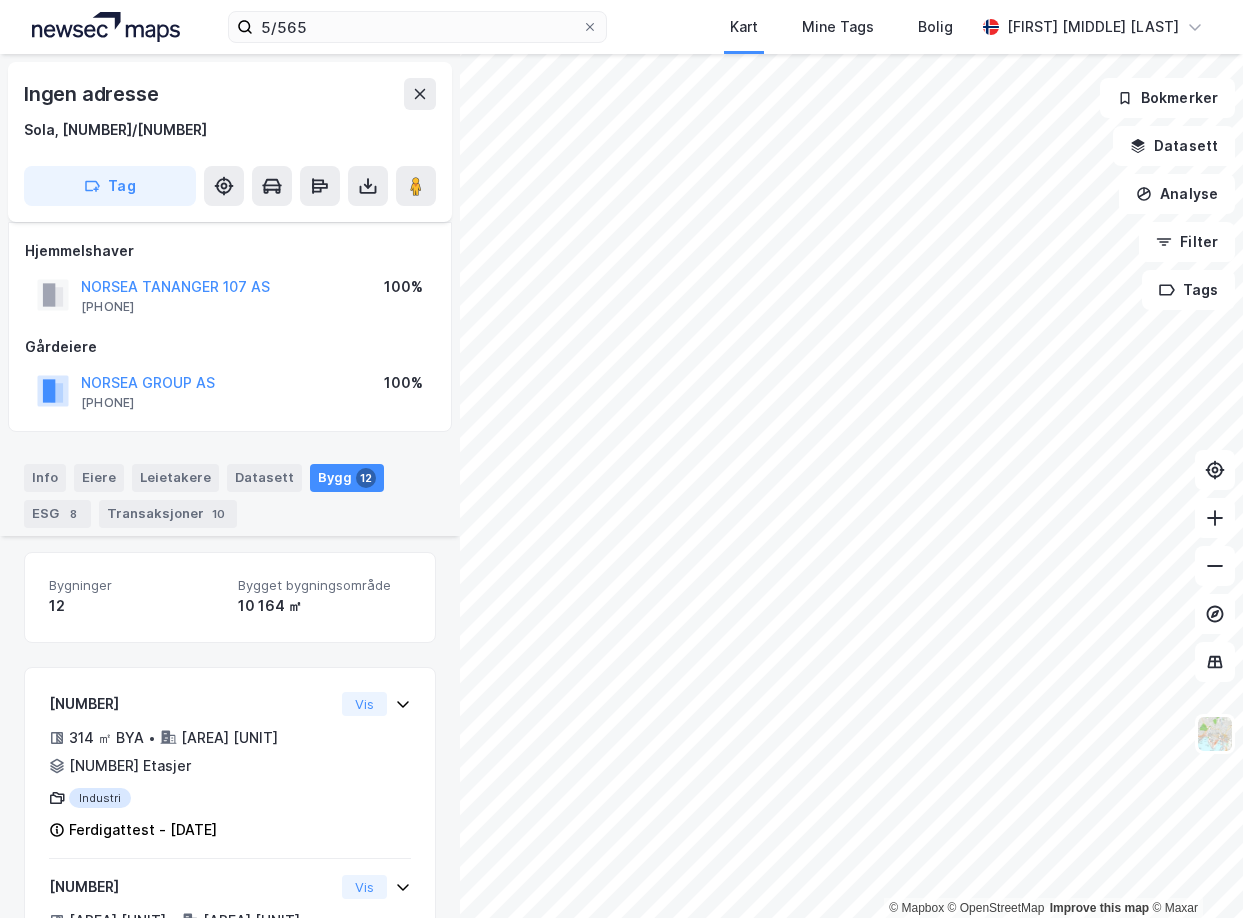 scroll, scrollTop: 0, scrollLeft: 0, axis: both 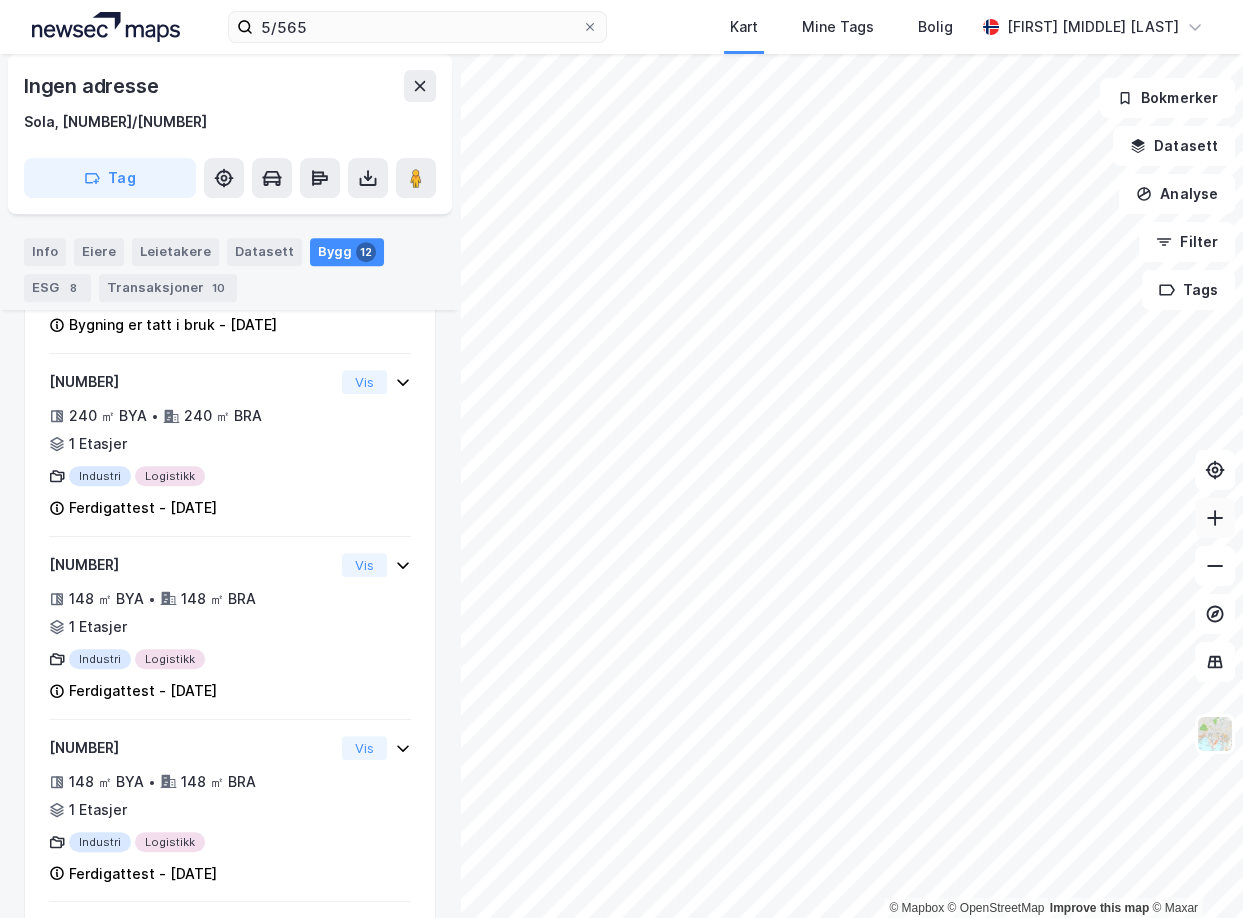 click 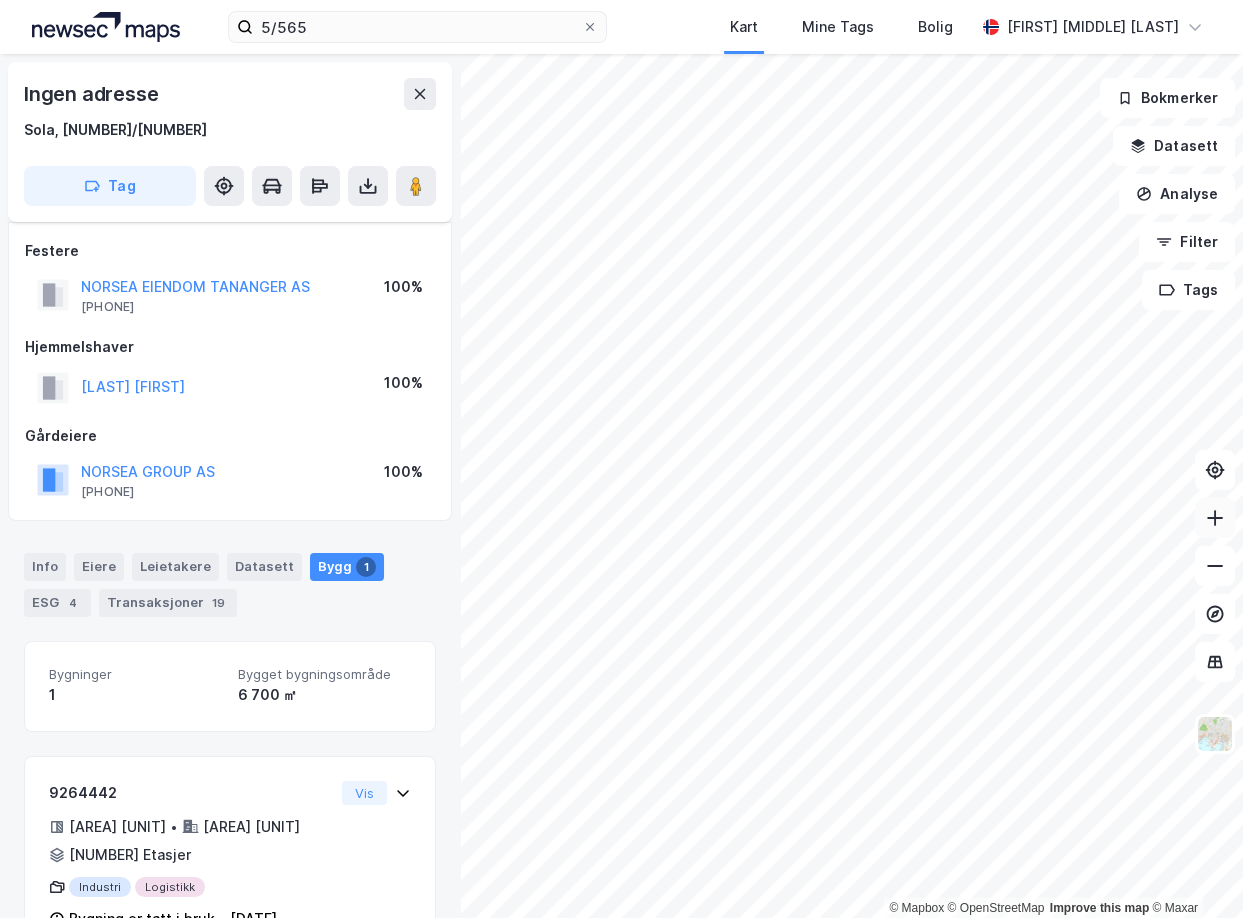 scroll, scrollTop: 59, scrollLeft: 0, axis: vertical 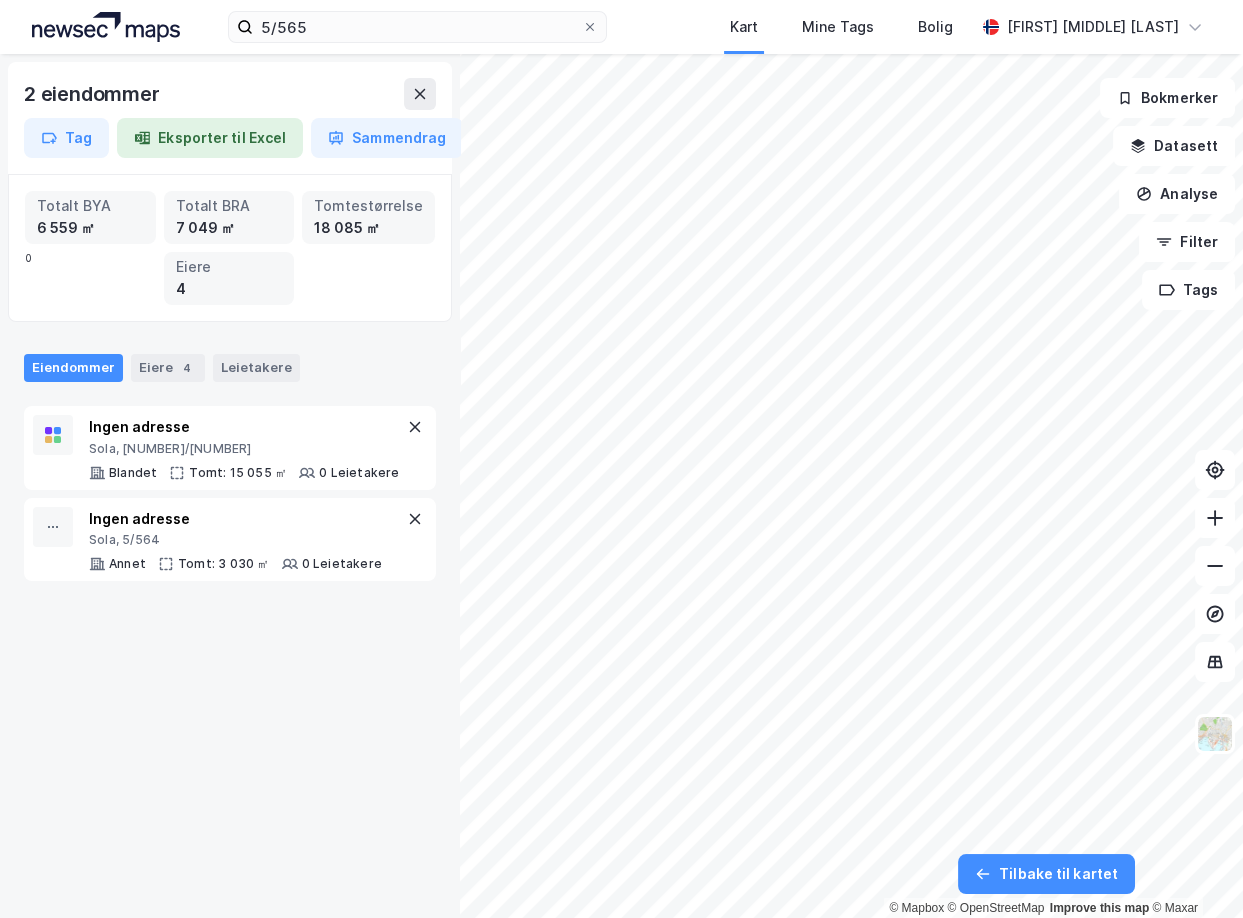 click on "2 eiendommer Tag Eksporter til Excel Sammendrag Totalt BYA [AREA] [UNIT] Totalt BRA [AREA] [UNIT] Tomtestørrelse [AREA] [UNIT] 0 Eiere 4 Eiendommer Eiere 4 Leietakere Ingen adresse Sola, [NUMBER]-[NUMBER] Blandet Tomt: [AREA] [UNIT] 0 Leietakere Ingen adresse Sola, [NUMBER]-[NUMBER] Annet Tomt: [AREA] [UNIT] 0 Leietakere" at bounding box center [230, 486] 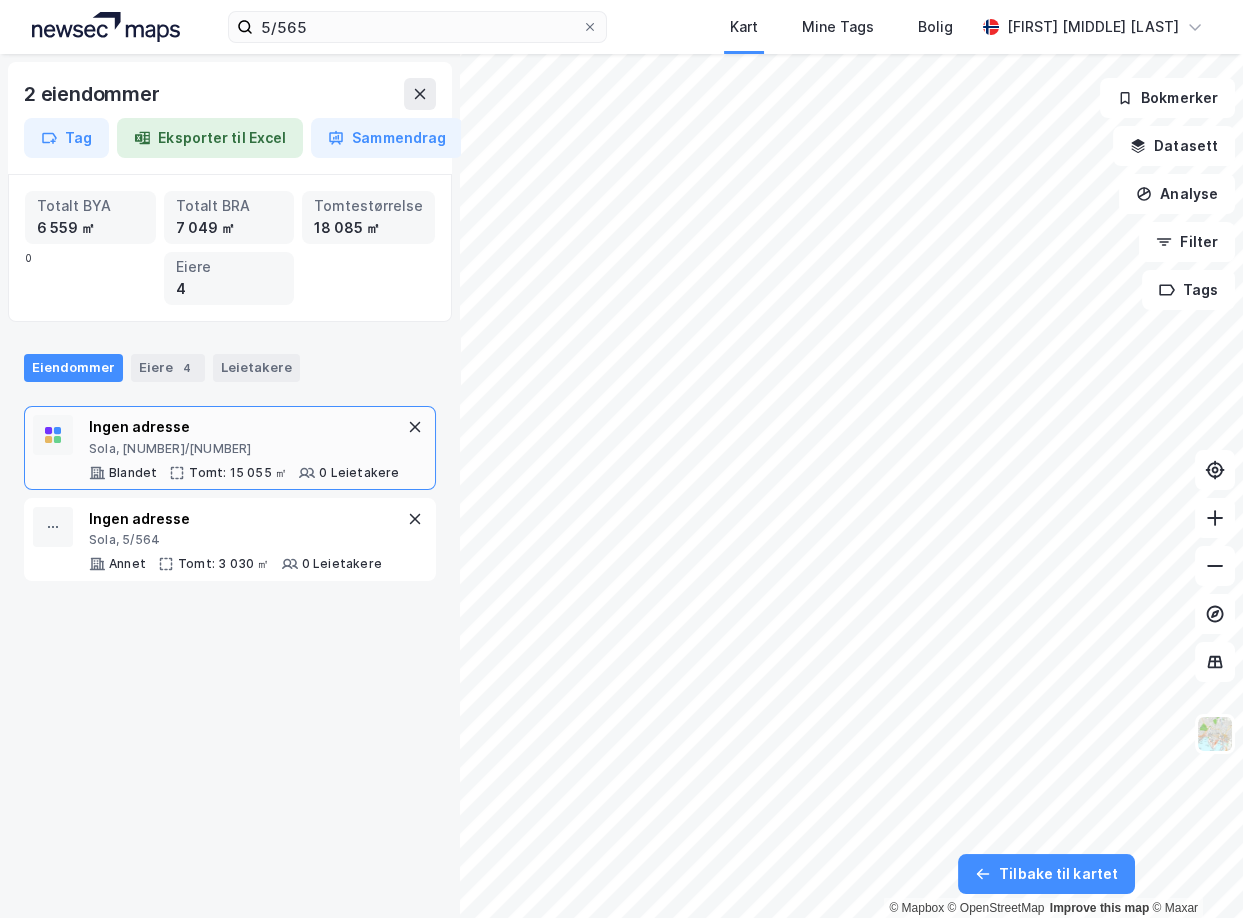 click on "Ingen adresse Sola, [NUMBER]/[NUMBER] Blandet Tomt: [AREA] [UNIT] 0 Leietakere" at bounding box center (244, 448) 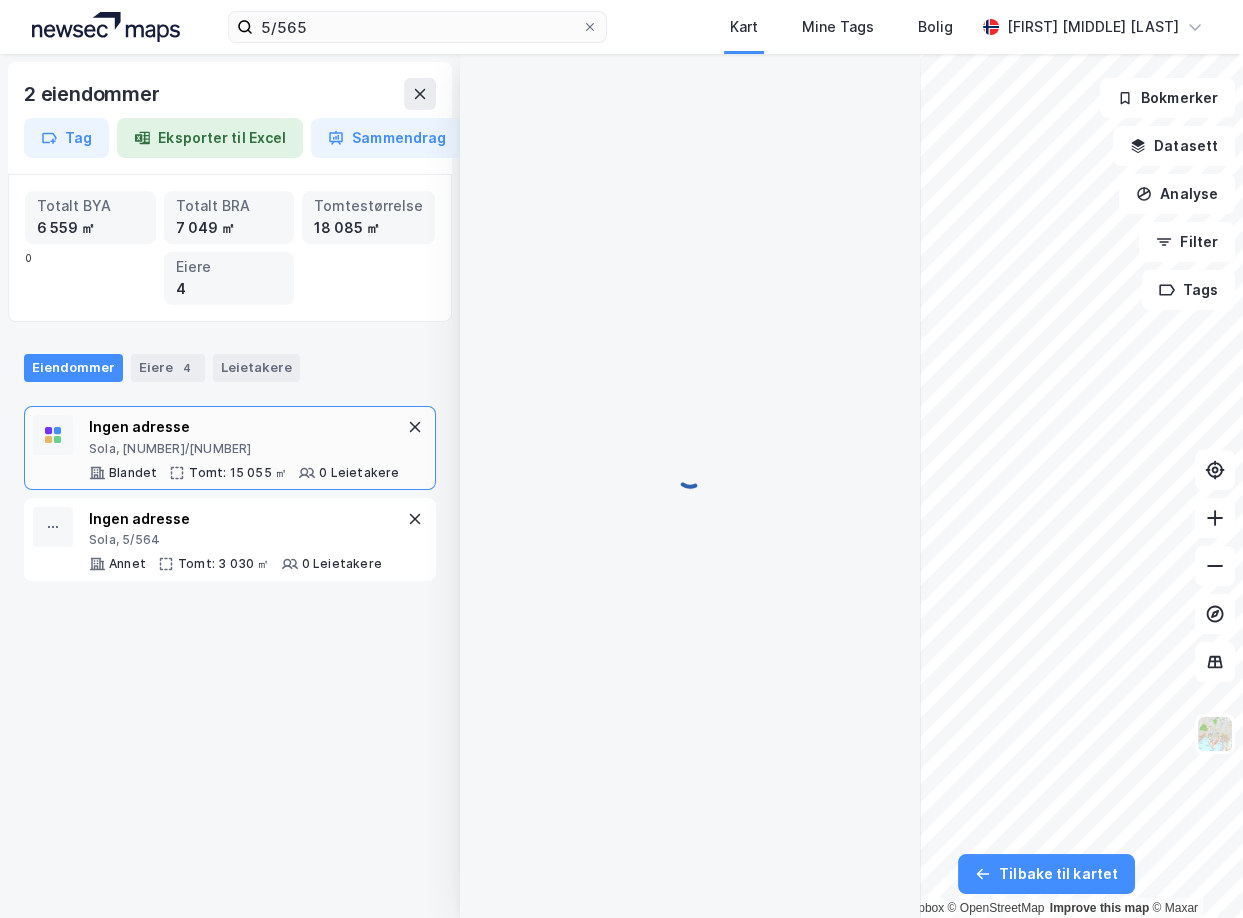 scroll, scrollTop: 59, scrollLeft: 0, axis: vertical 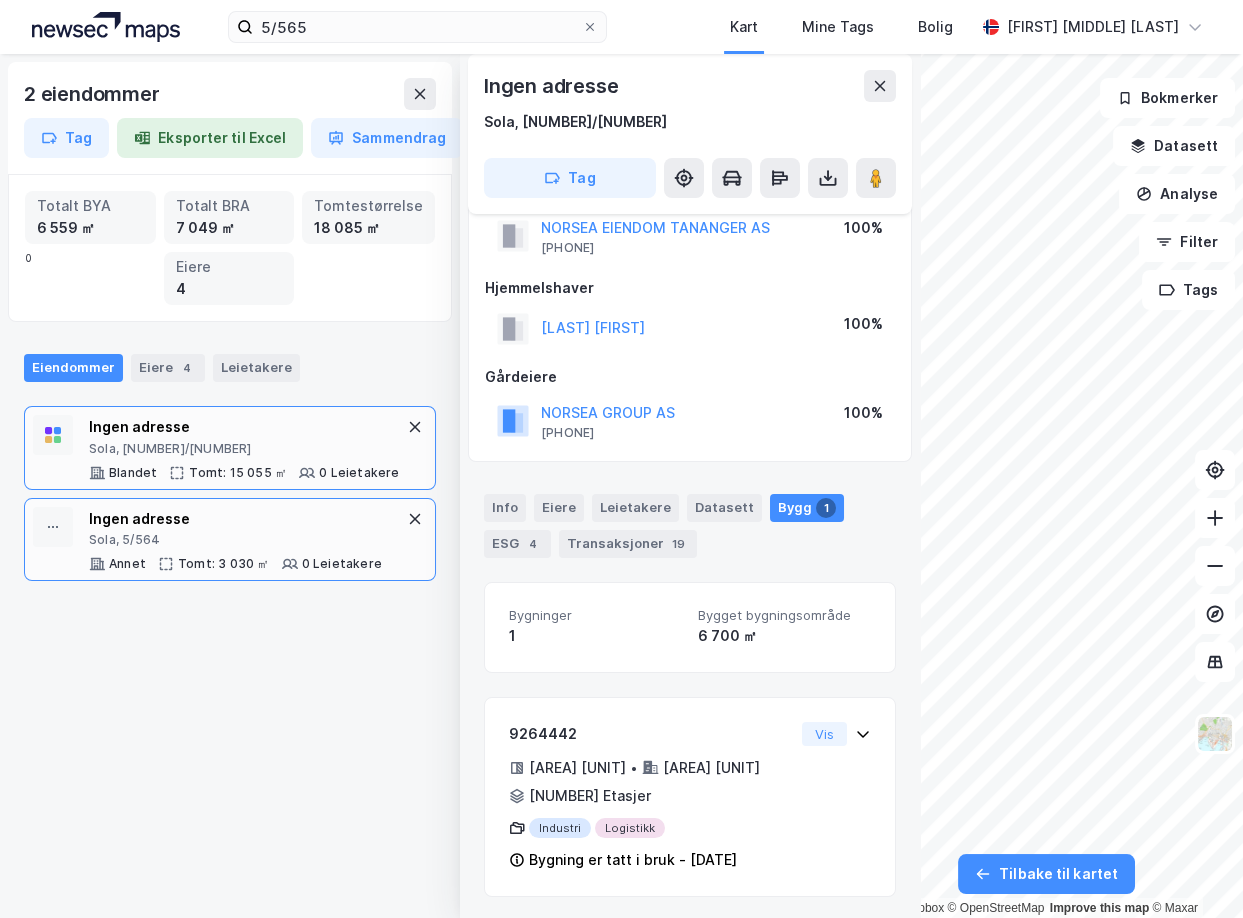 click on "Sola, 5/564" at bounding box center [235, 540] 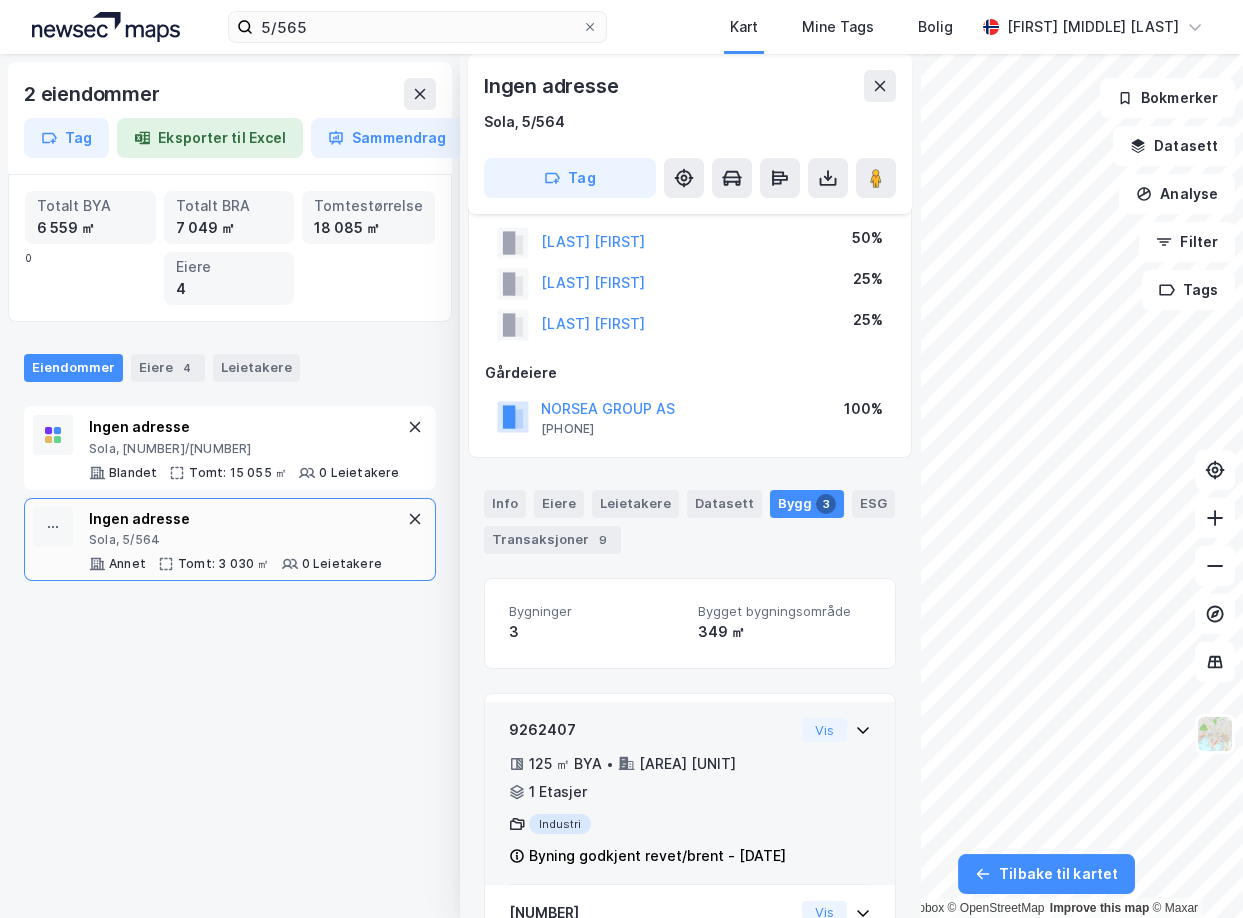 scroll, scrollTop: 144, scrollLeft: 0, axis: vertical 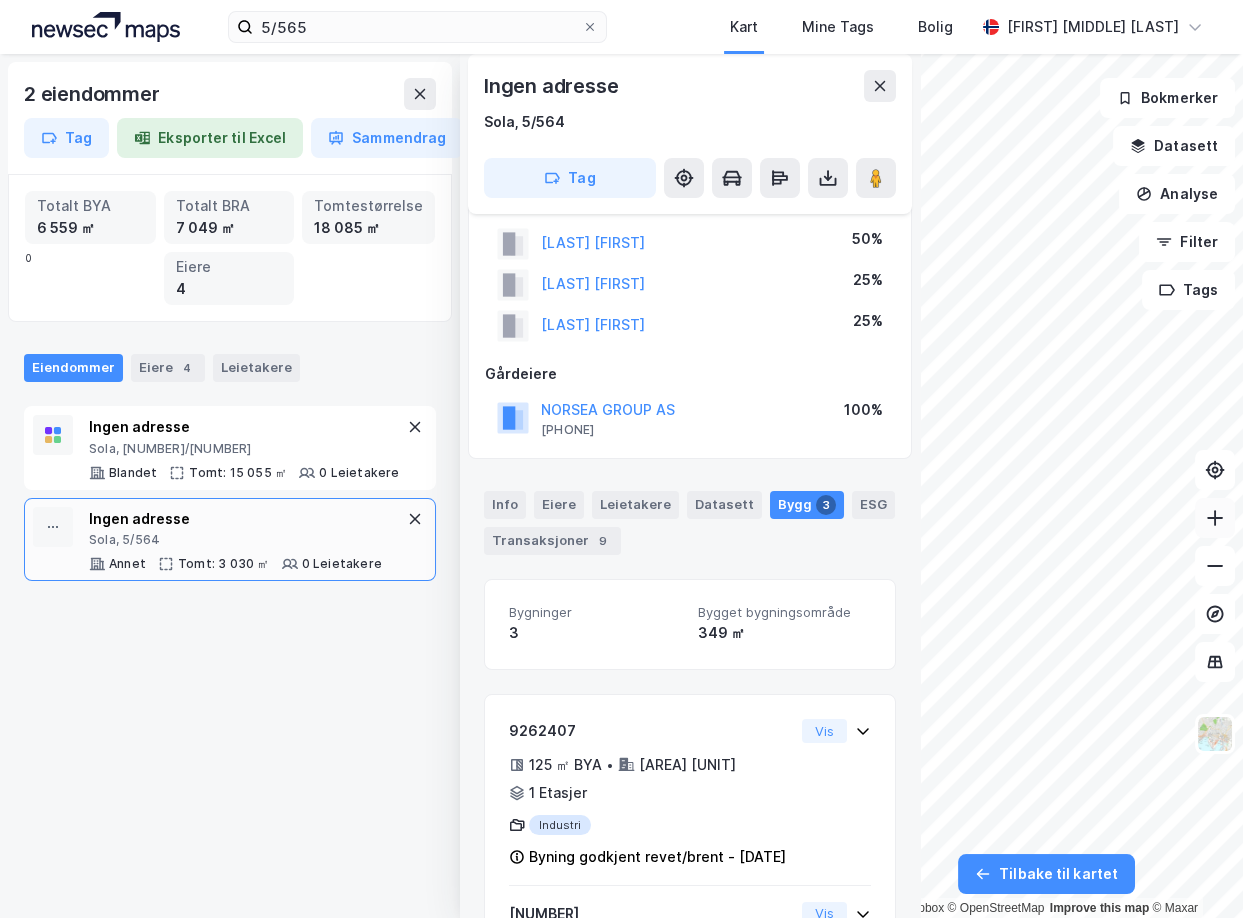 click 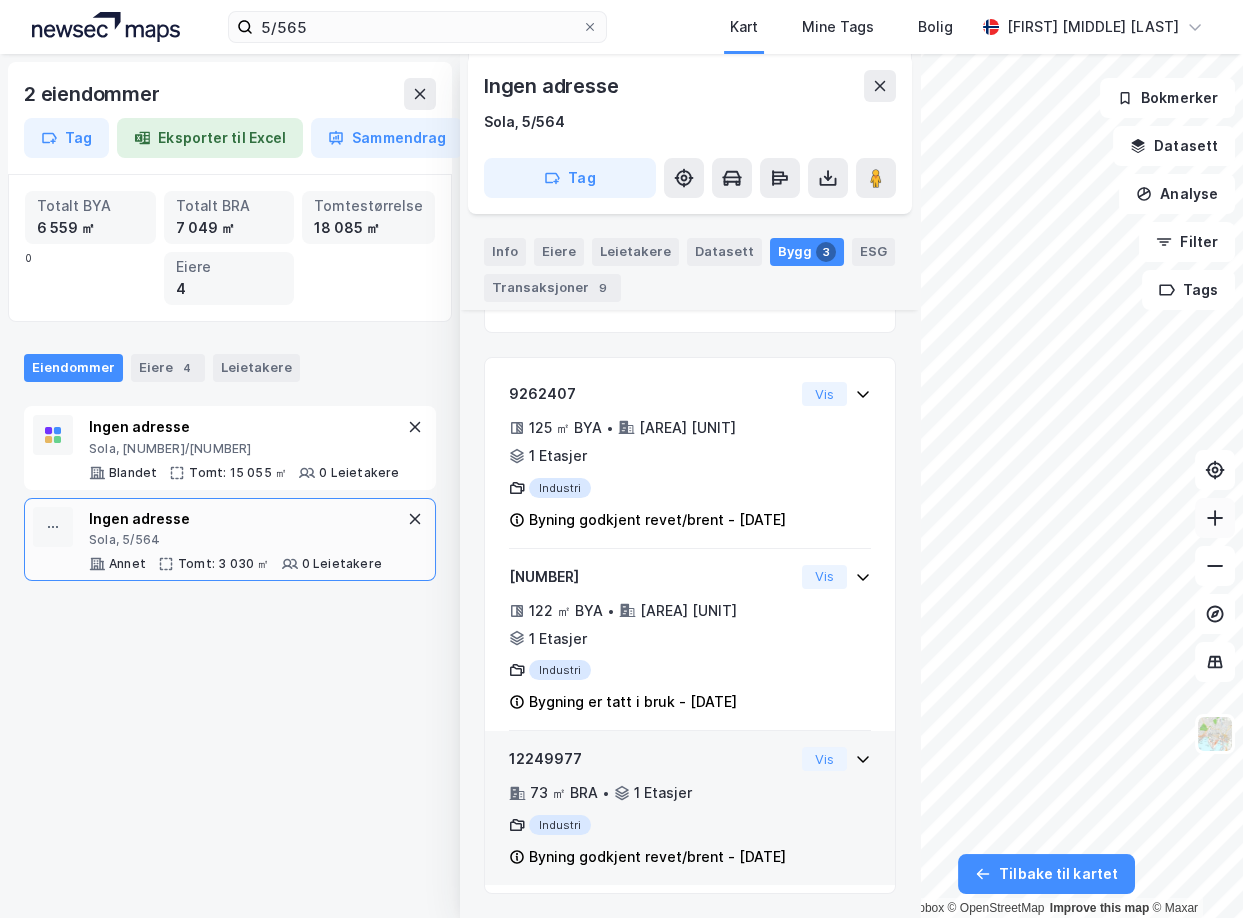 scroll, scrollTop: 526, scrollLeft: 0, axis: vertical 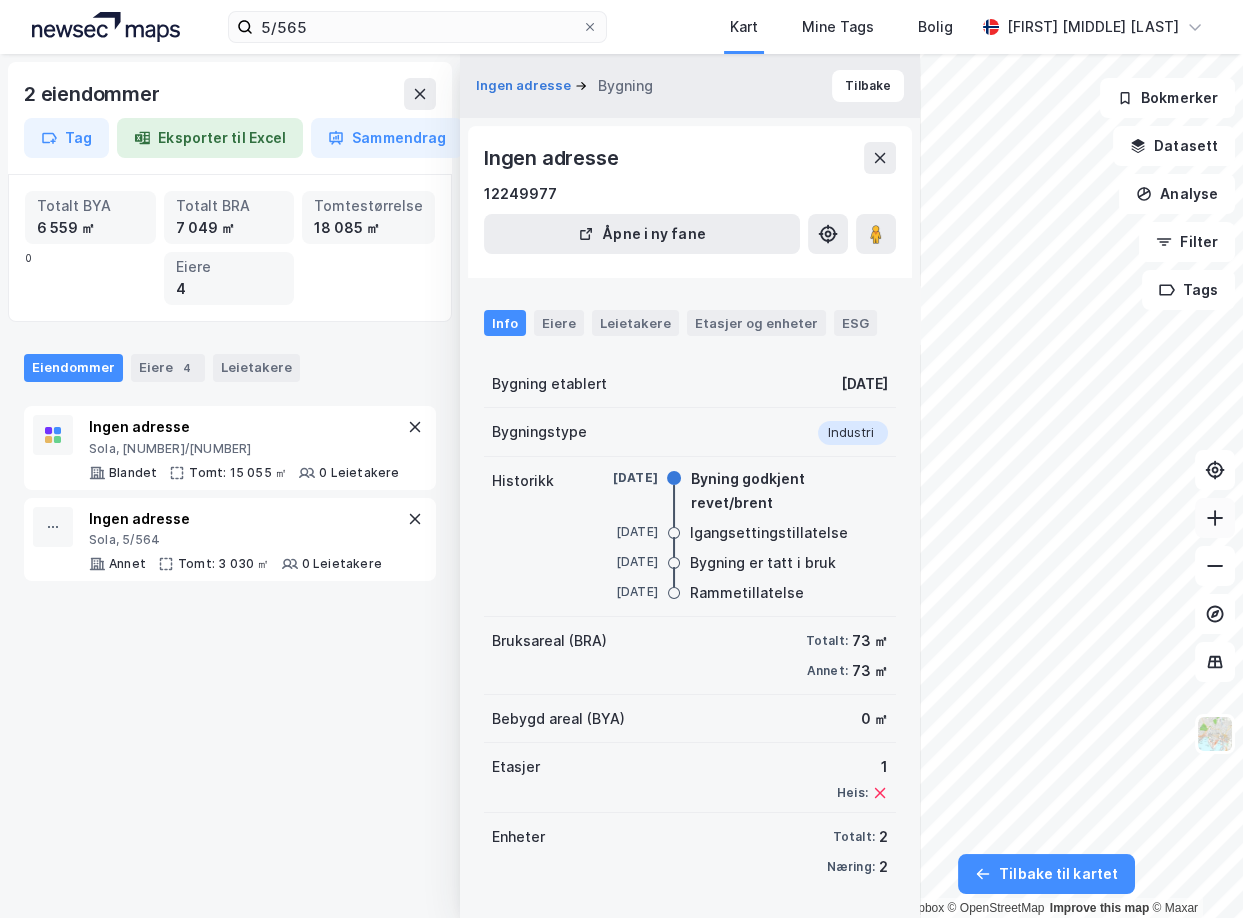 click at bounding box center [1215, 518] 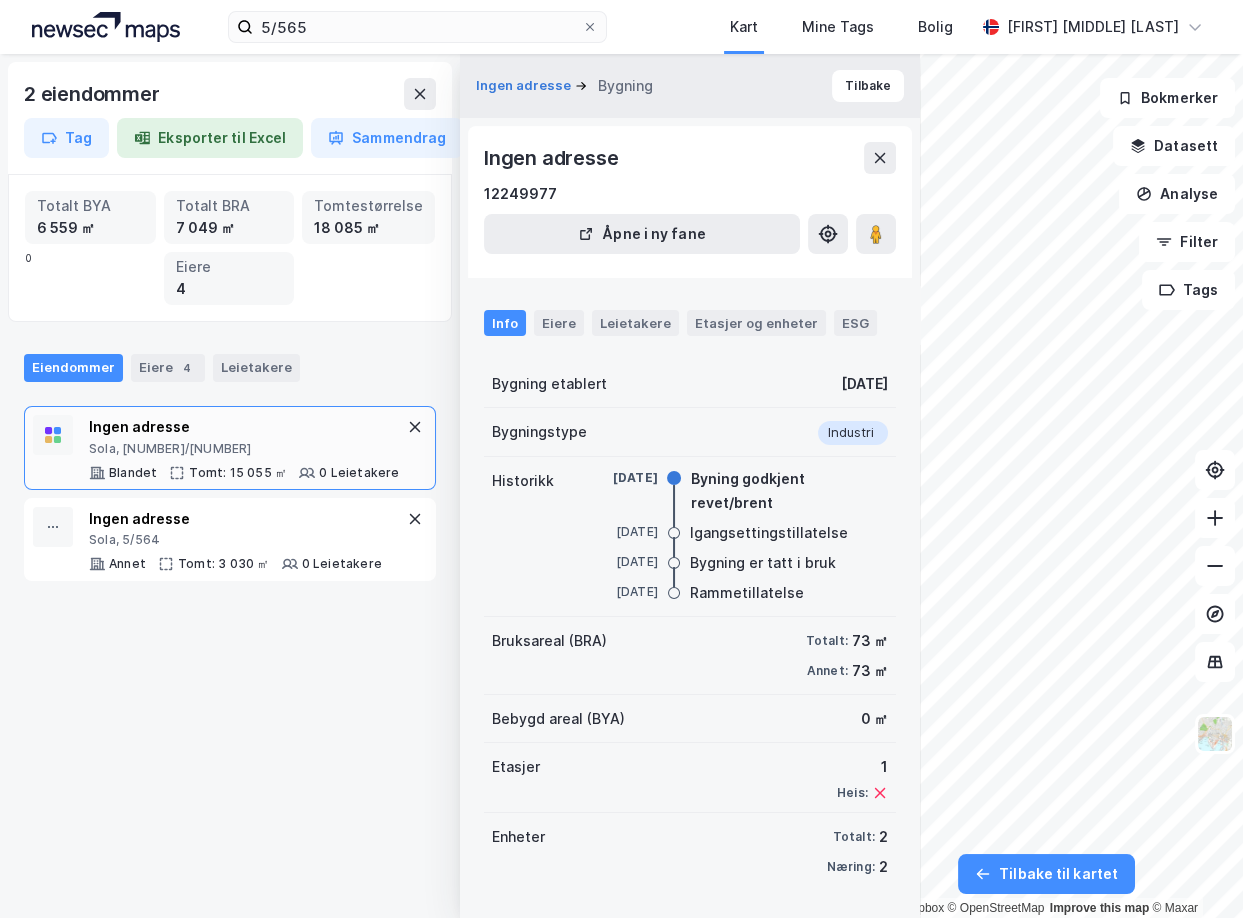 click on "Ingen adresse Sola, [NUMBER]/[NUMBER]" at bounding box center (244, 436) 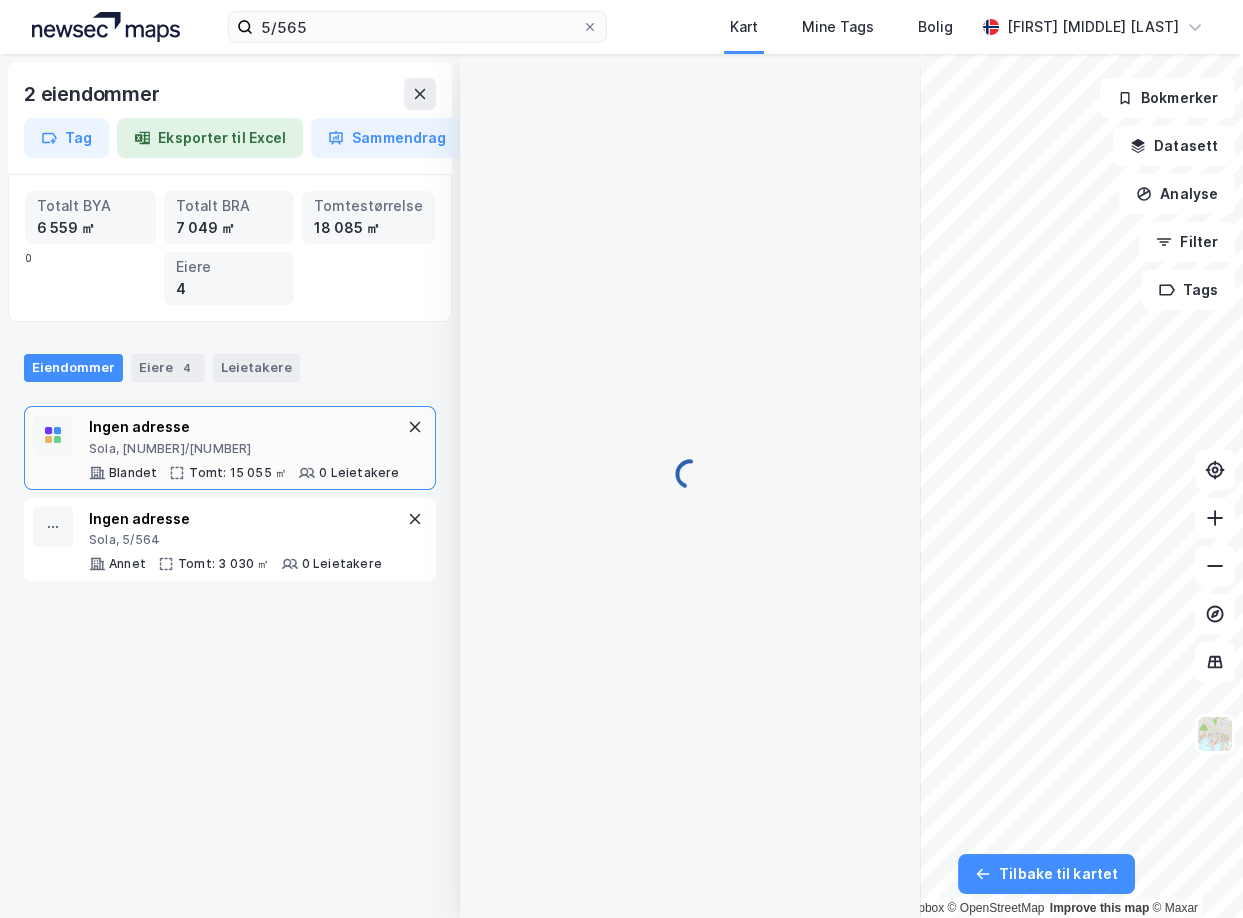 scroll, scrollTop: 59, scrollLeft: 0, axis: vertical 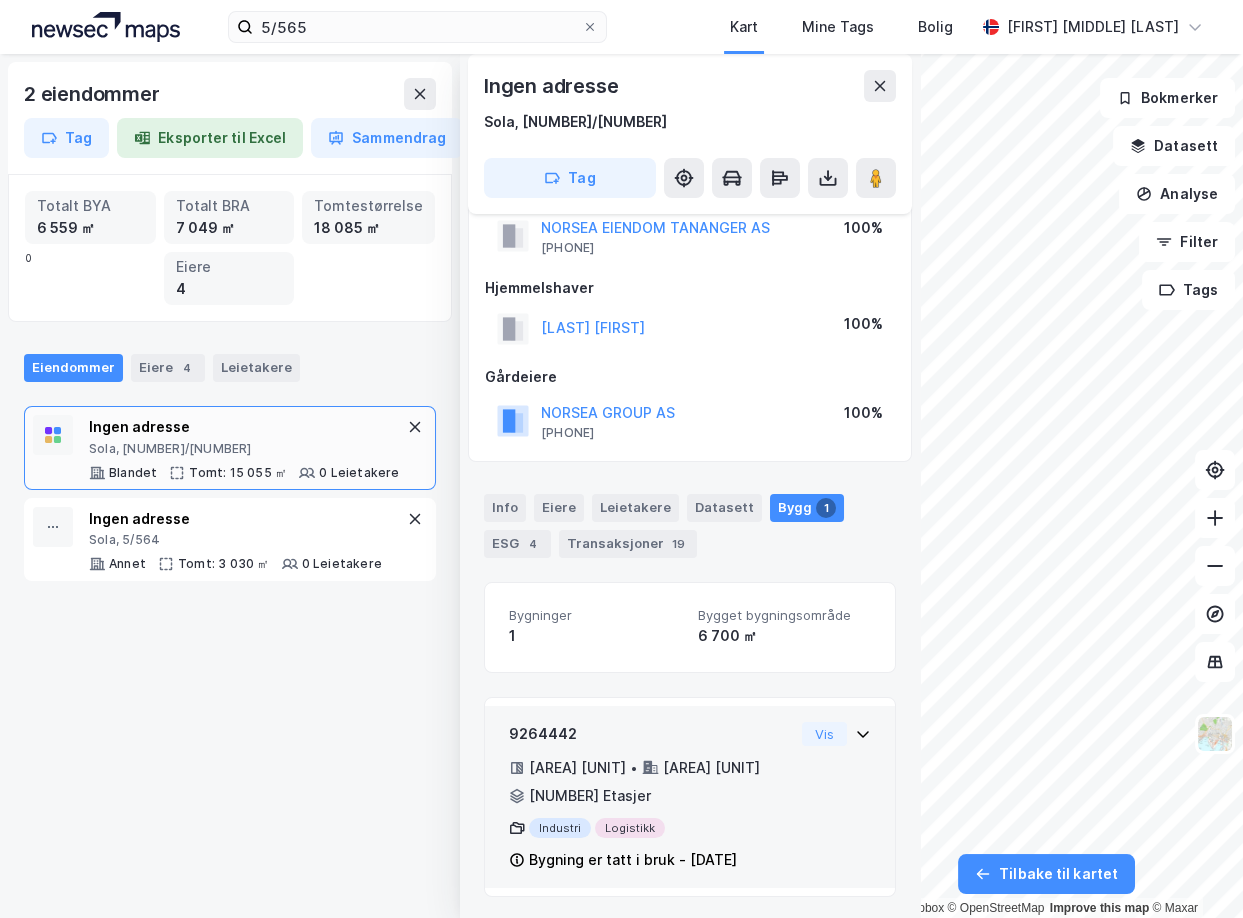 click on "[AREA] [UNIT]  • [AREA] [UNIT]  • [NUMBER] Etasjer" at bounding box center (651, 782) 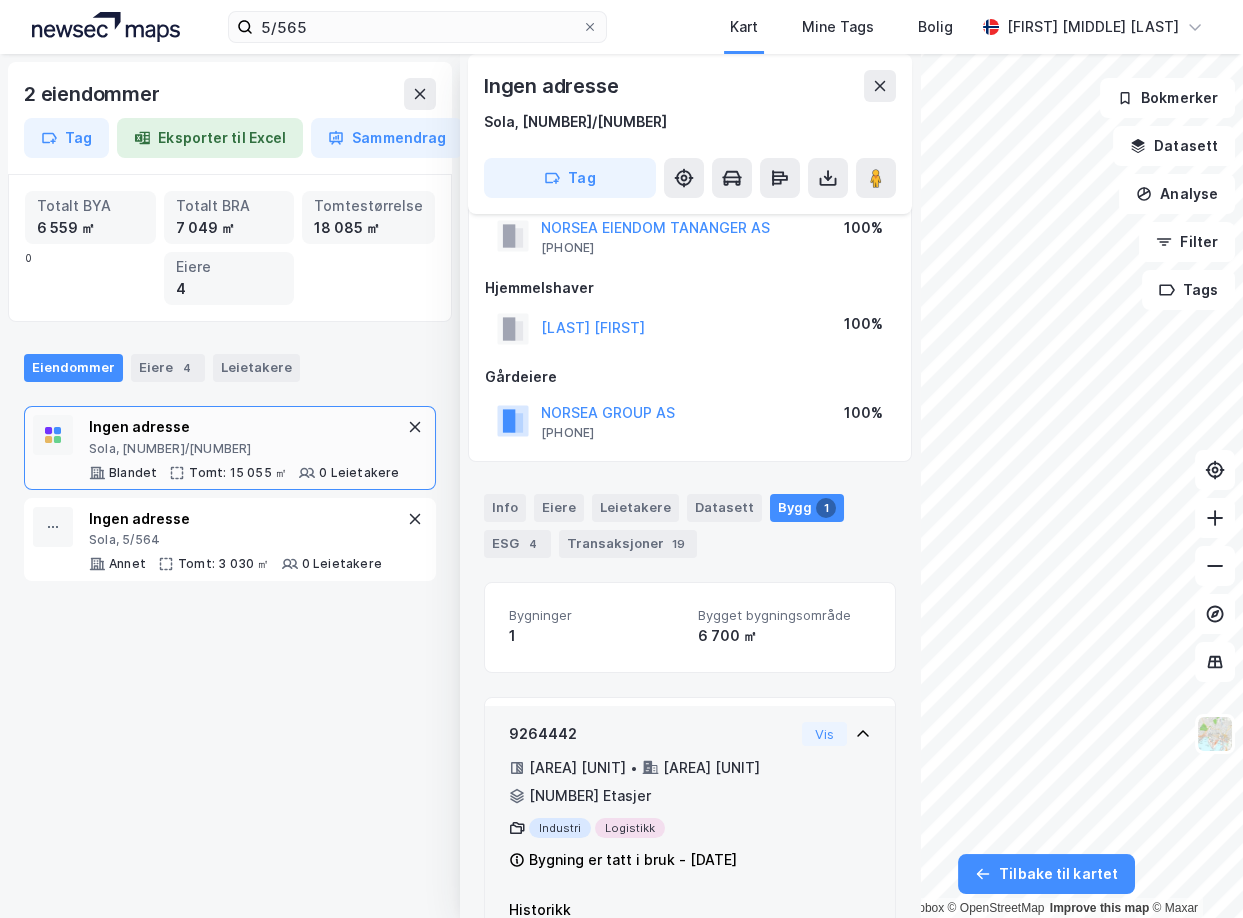 scroll, scrollTop: 213, scrollLeft: 0, axis: vertical 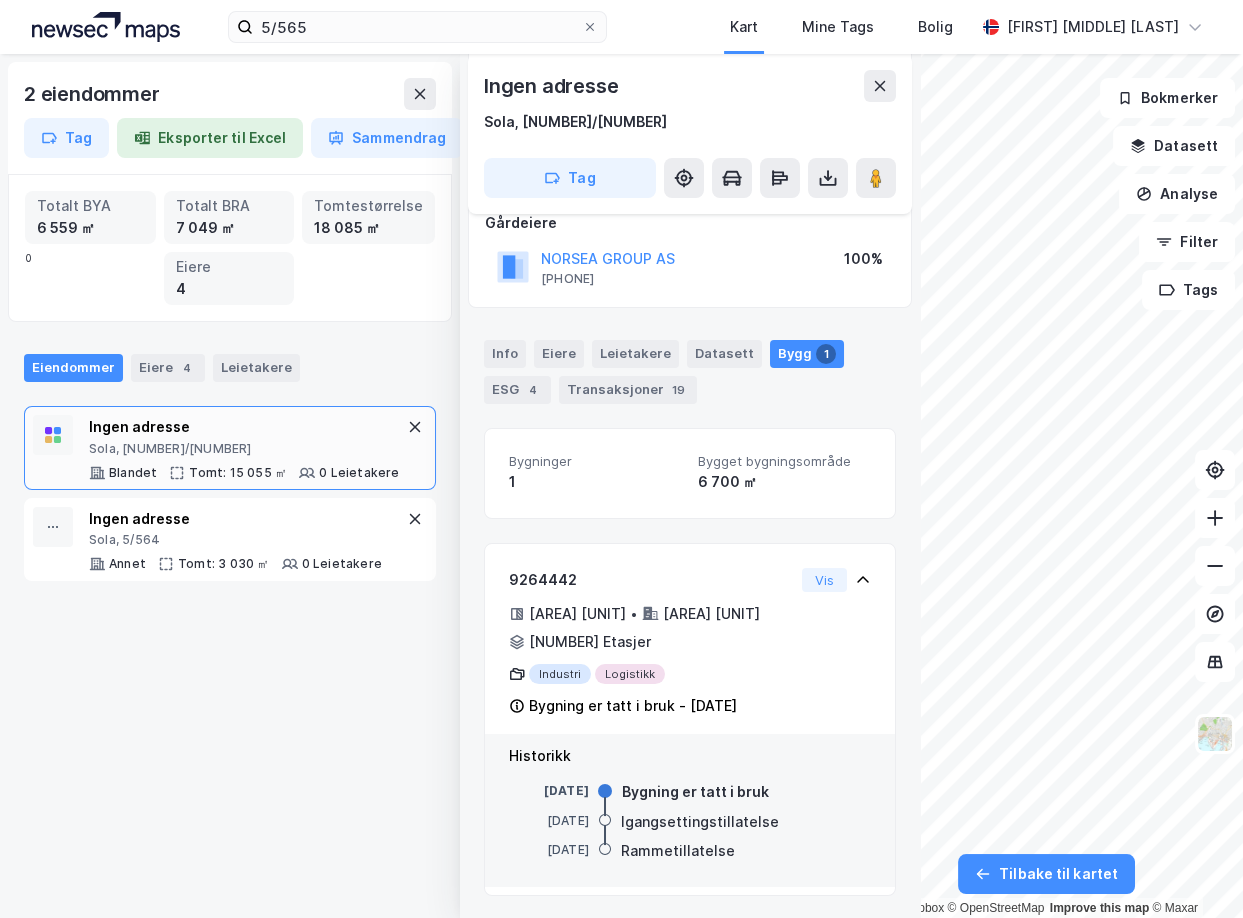 click on "Info Eiere Leietakere Datasett Bygg 4 ESG 4 Transaksjoner 18
2 eiendommer Tag Eksporter til Excel Sammendrag Totalt BYA [AREA] [UNIT] Totalt BRA [AREA] [UNIT] Tomtestørrelse [AREA] [UNIT] 0 Eiere 4 Eiendommer Eiere 4 Leietakere Ingen adresse Sola, [NUMBER]-[NUMBER] Blandet Tomt: [AREA] [UNIT] 0 Leietakere Ingen adresse Sola, [NUMBER]-[NUMBER] Annet Tomt: [AREA] [UNIT] 0 Leietakere © Mapbox  •  © OpenStreetMap  •  Improve this map  •  © Maxar Ingen adresse Sola, [NUMBER]-[NUMBER]
Tag Festere NORSEA EIENDOM TANANGER AS [PHONE] 100% Hjemmelshaver [LAST] [FIRST] 100% Gårdeiere NORSEA GROUP AS [PHONE] 100%
Info Eiere Leietakere Datasett Bygg 1 ESG 4 Transaksjoner 19 Bygninger 1 Bygget bygningsområde [AREA] [UNIT] [NUMBER] [AREA] [UNIT]  • [AREA] [UNIT]  • [NUMBER] Etasjer Industri Logistikk Bygning er tatt i bruk - [DATE]
Vis Historikk [DATE]
Bygning er tatt i bruk [DATE]
Igangsettingstillatelse [DATE]
Rammetillatelse Bokmerker Datasett Analyse Filter Tags Tilbake til kartet" at bounding box center (621, 486) 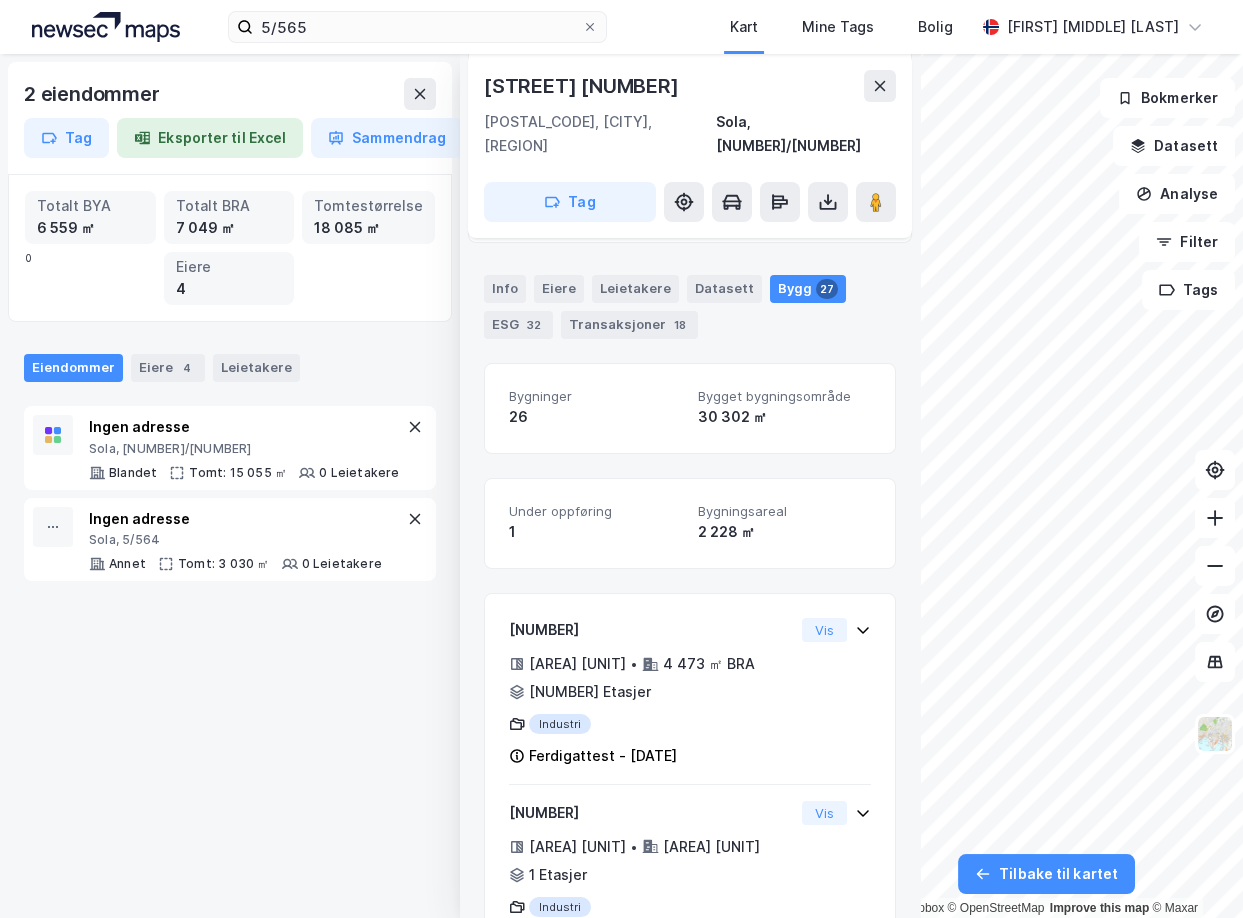 scroll, scrollTop: 0, scrollLeft: 0, axis: both 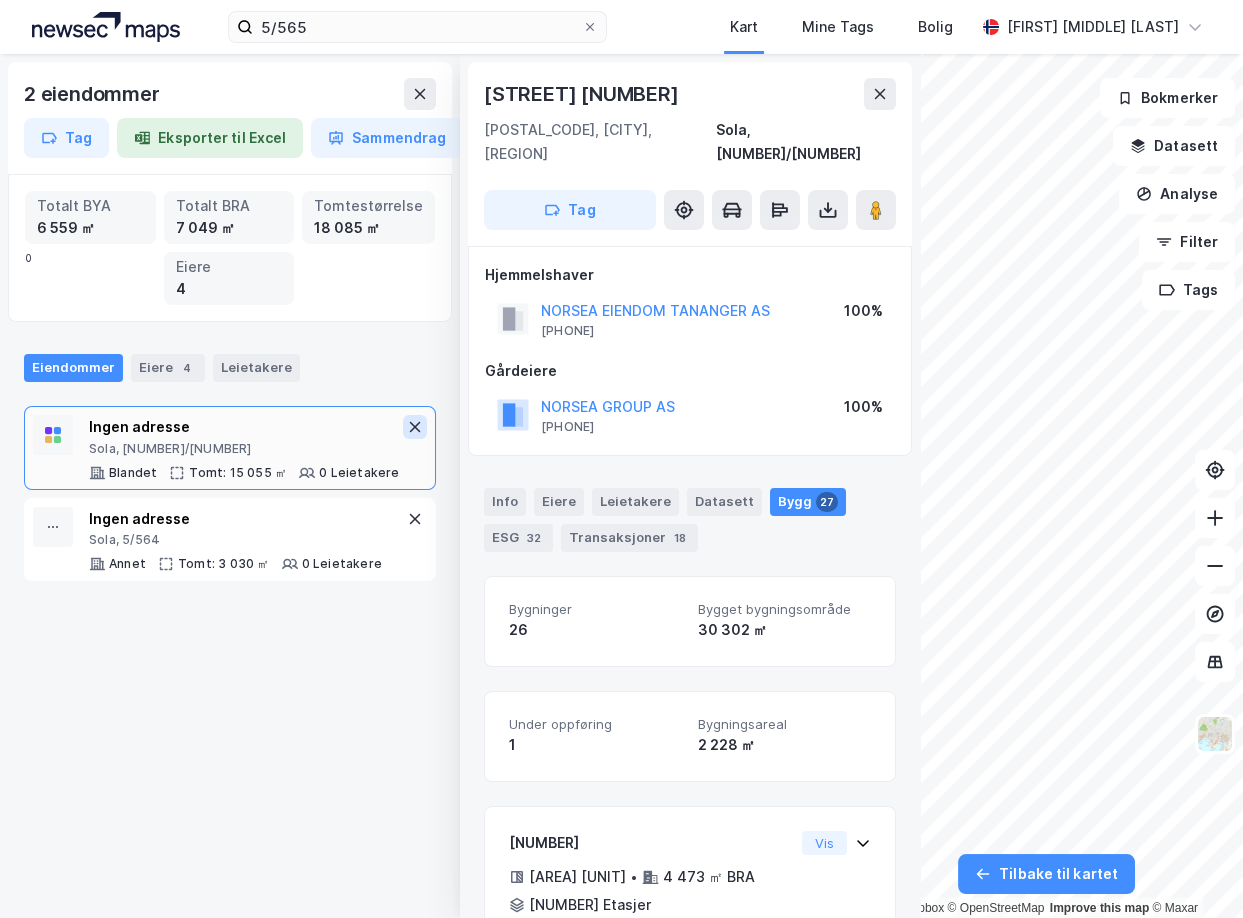 click 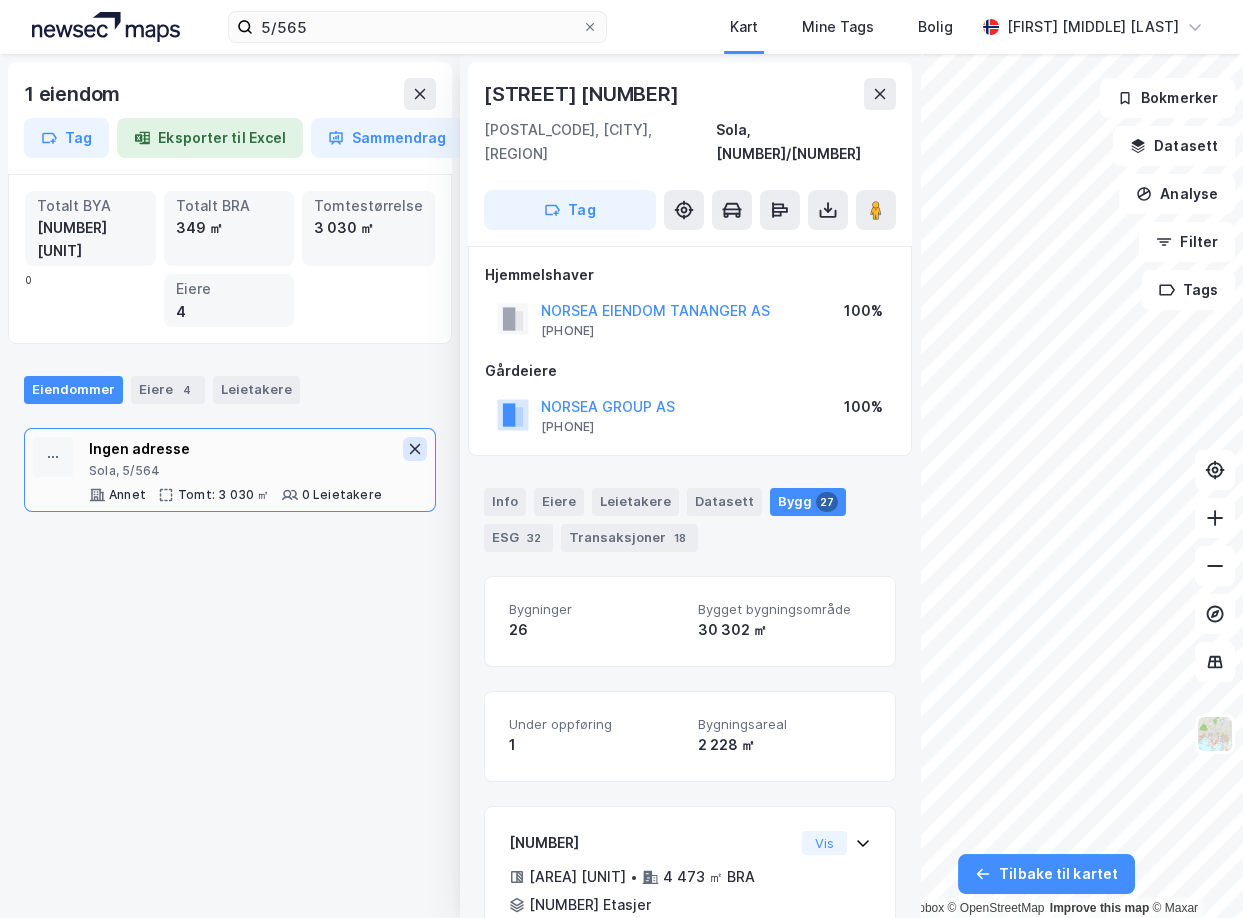 click 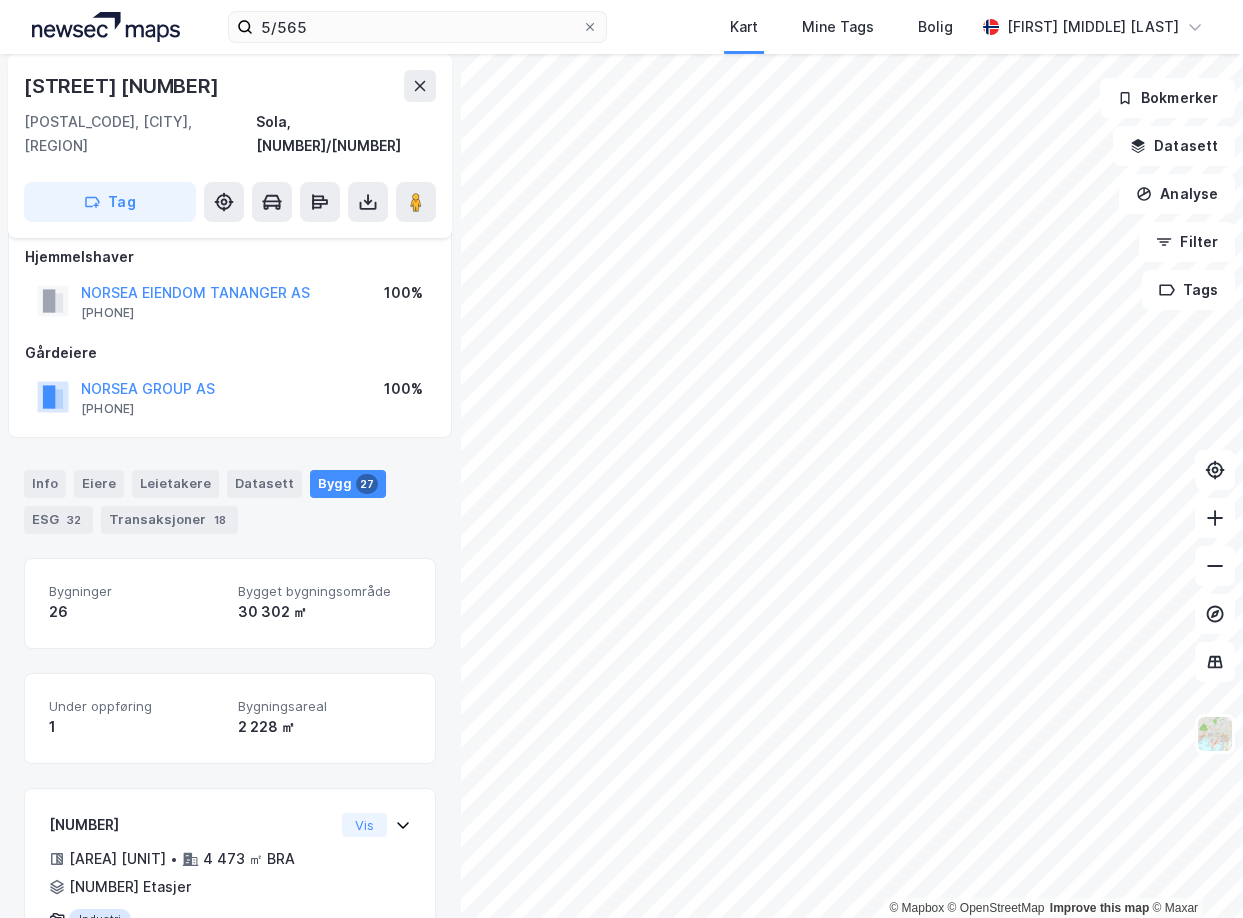 scroll, scrollTop: 0, scrollLeft: 0, axis: both 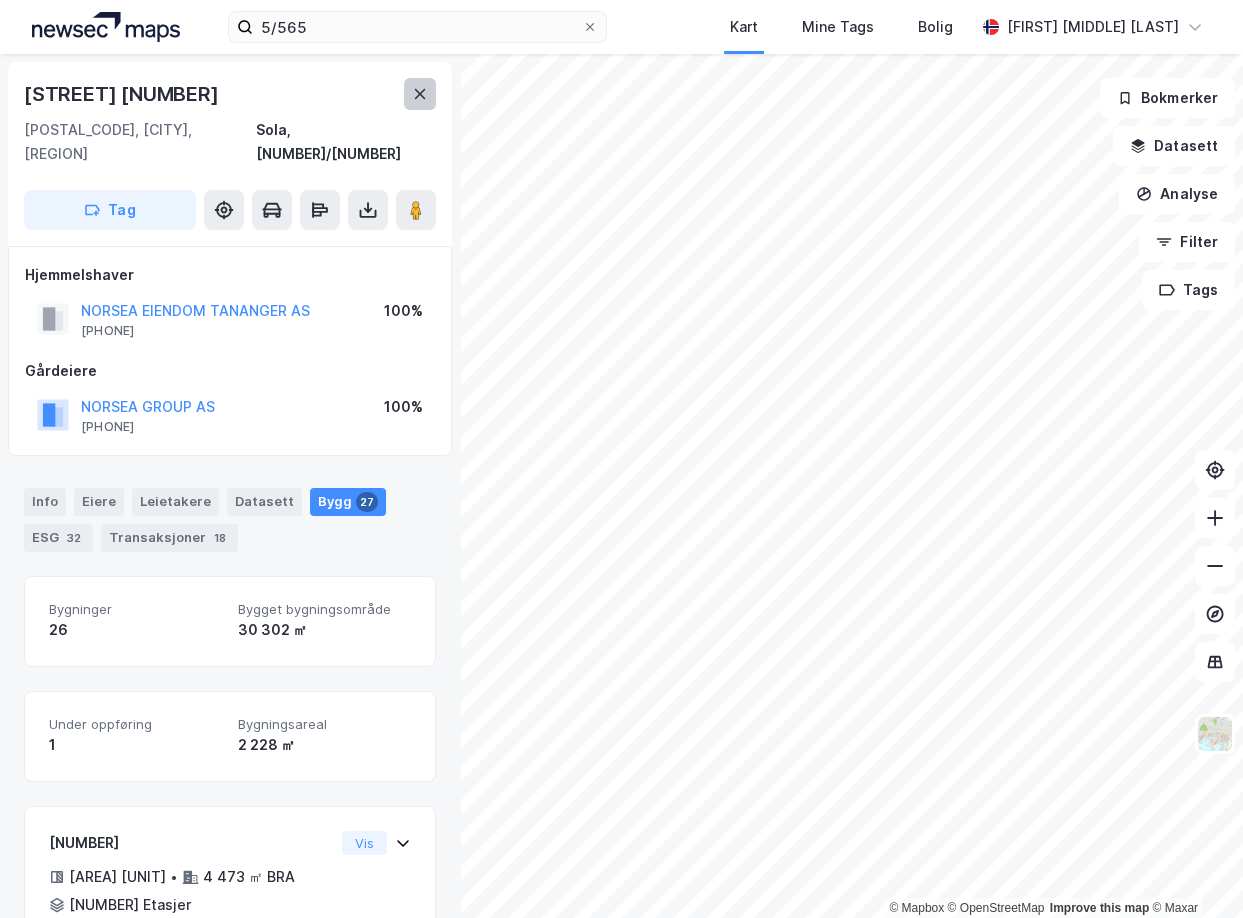 click 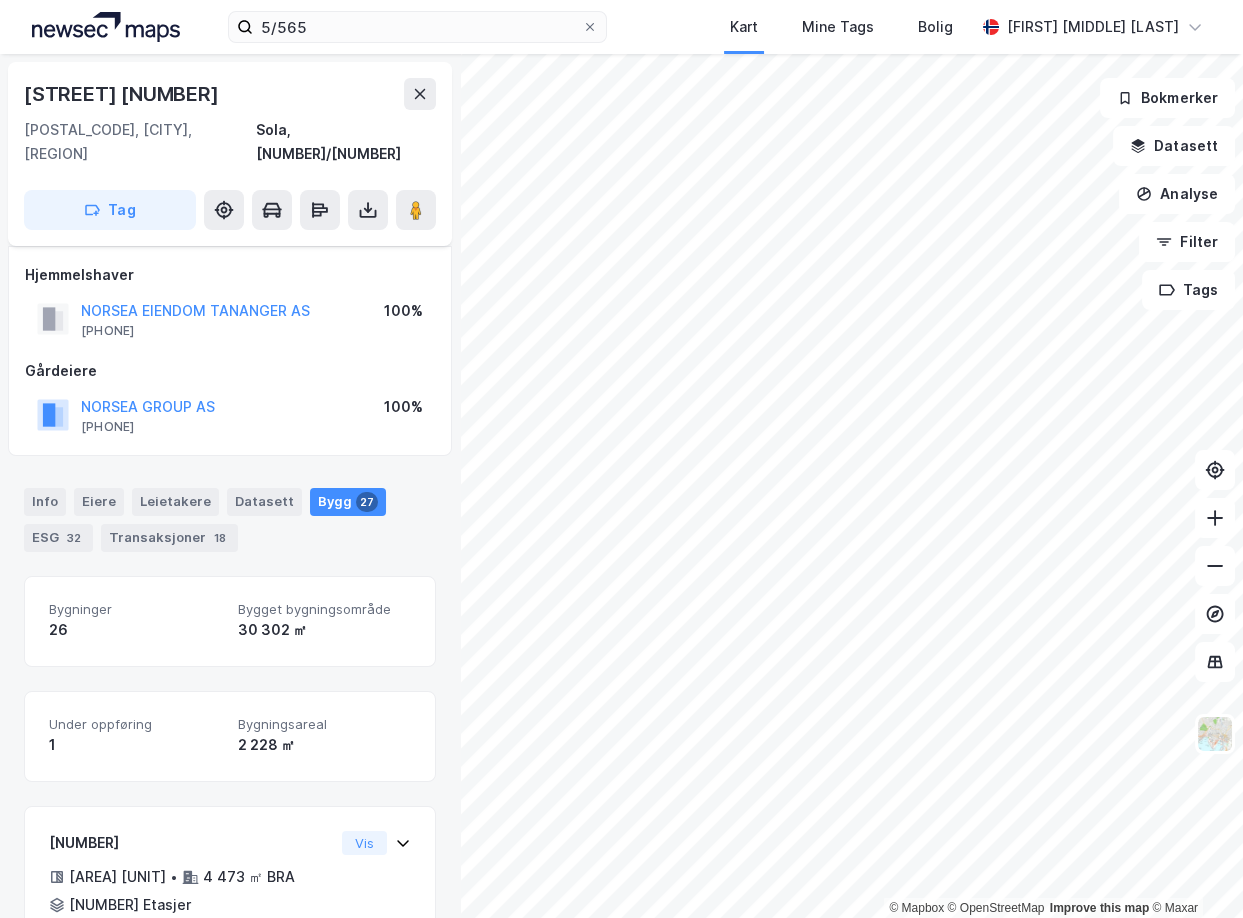 scroll, scrollTop: 18, scrollLeft: 0, axis: vertical 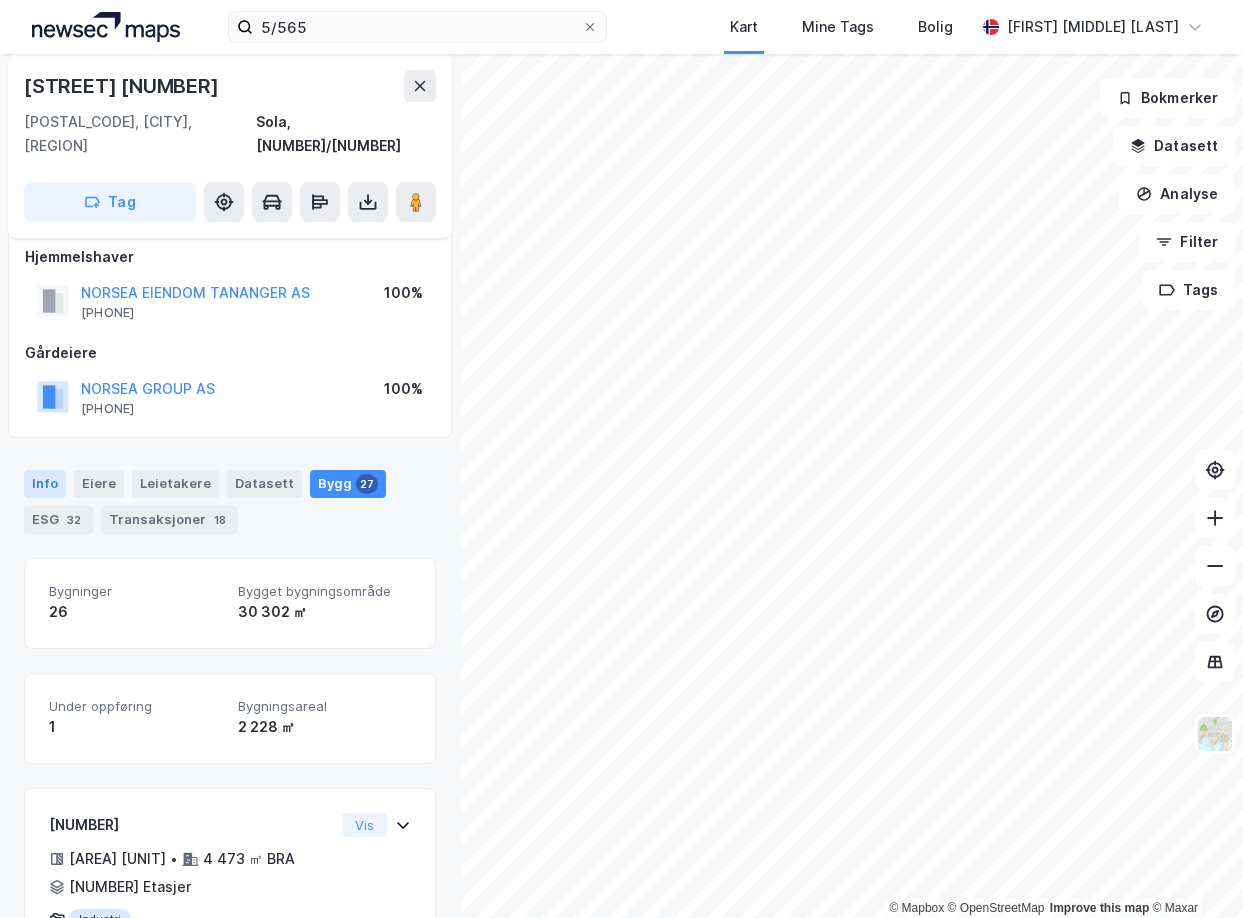 click on "Info" at bounding box center (45, 484) 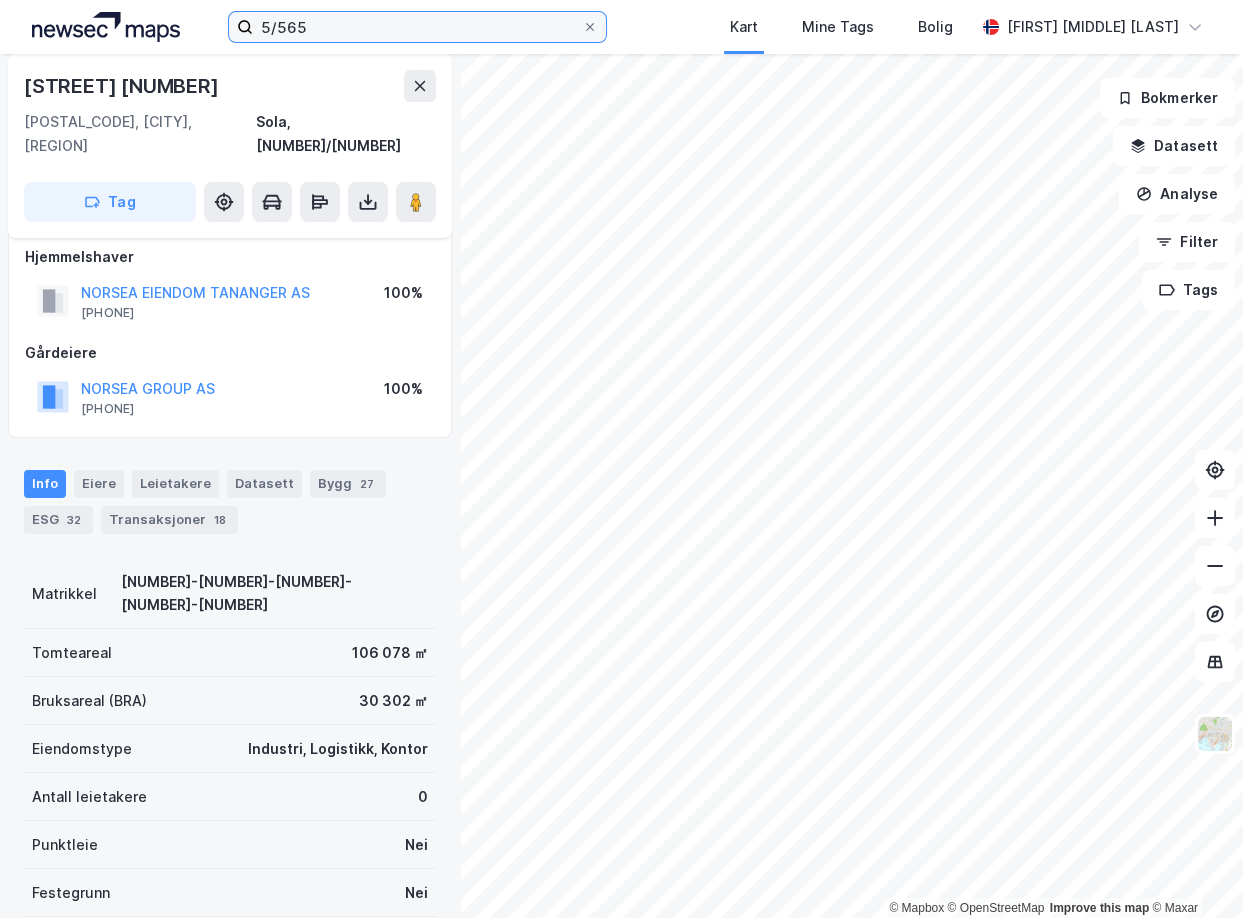 click on "5/565" at bounding box center [417, 27] 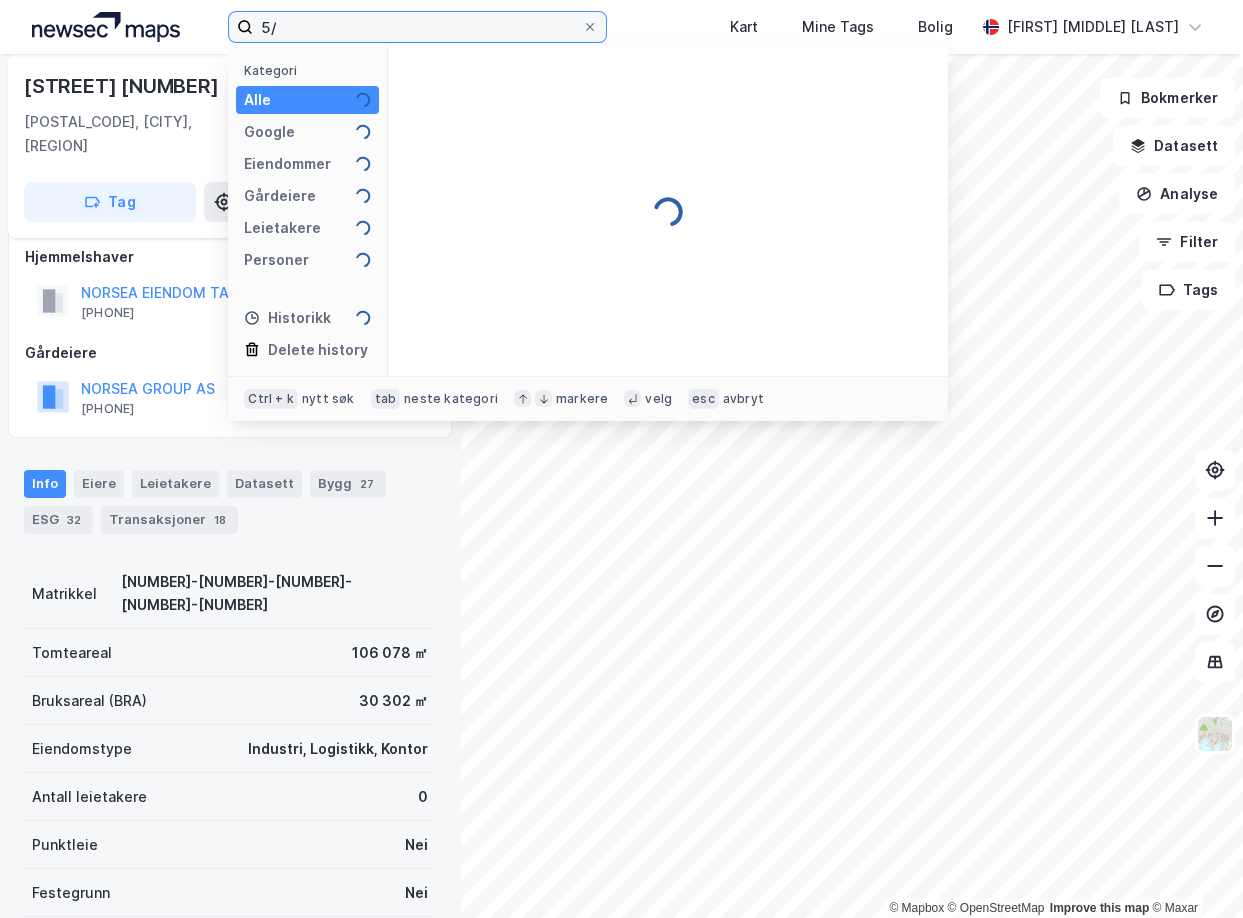 type on "5" 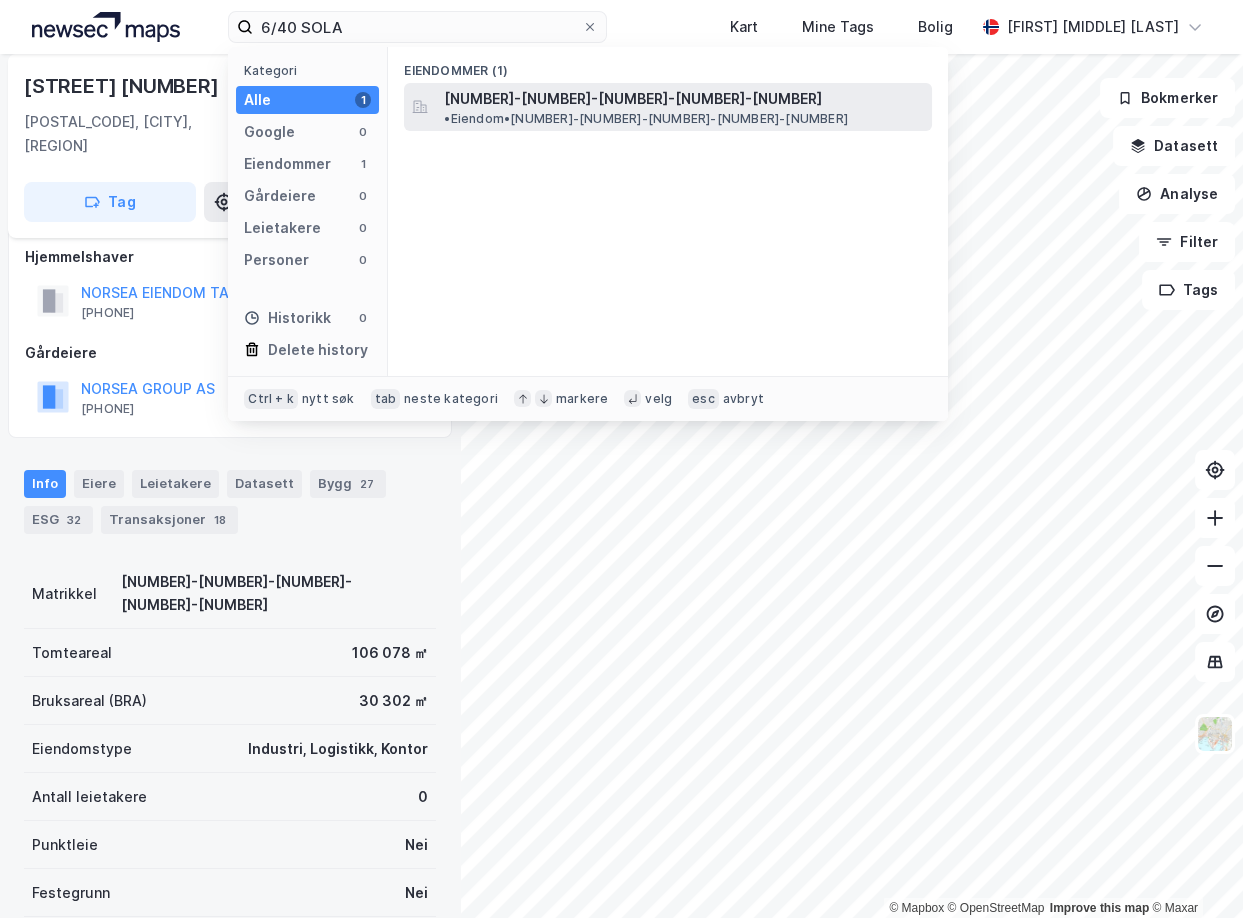 click on "•" at bounding box center [447, 118] 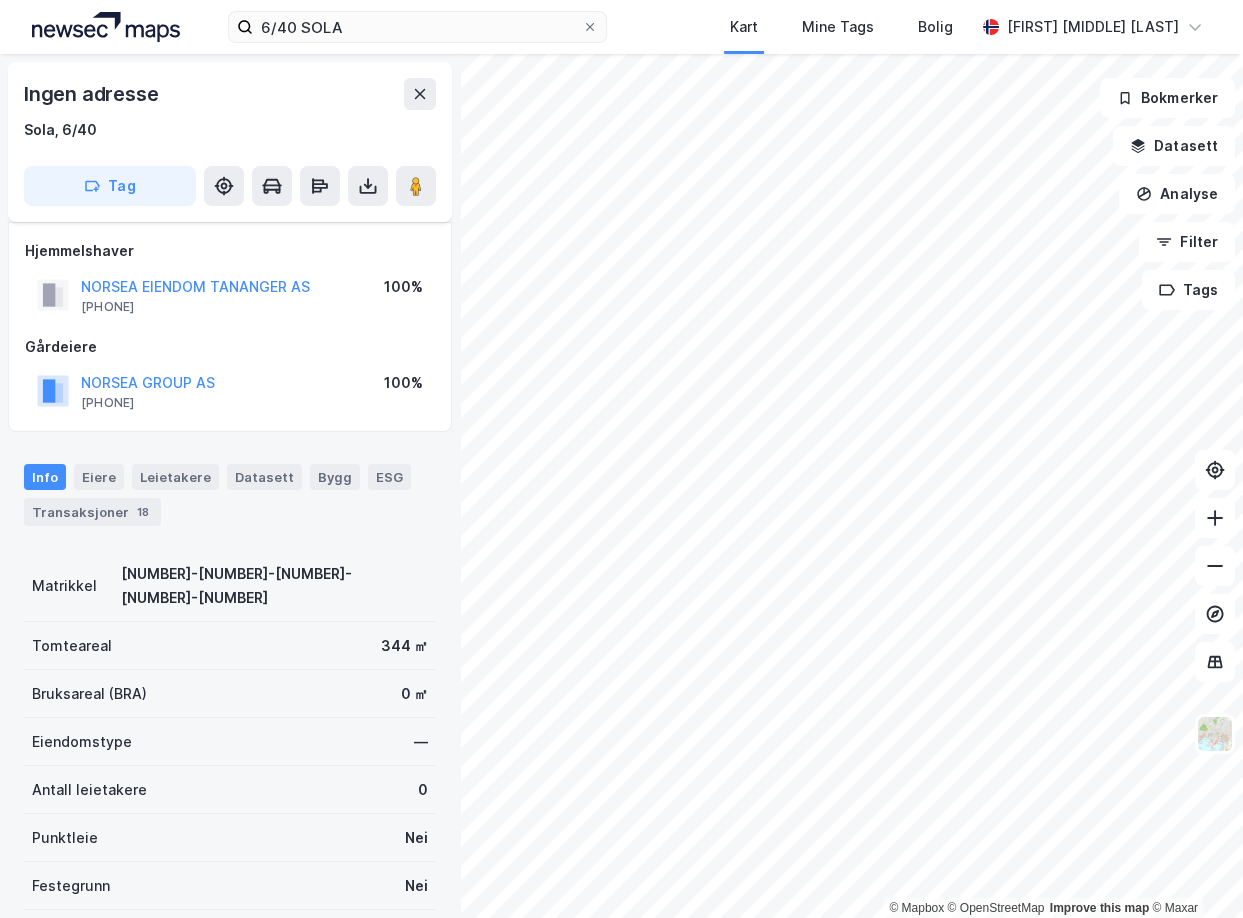 scroll, scrollTop: 18, scrollLeft: 0, axis: vertical 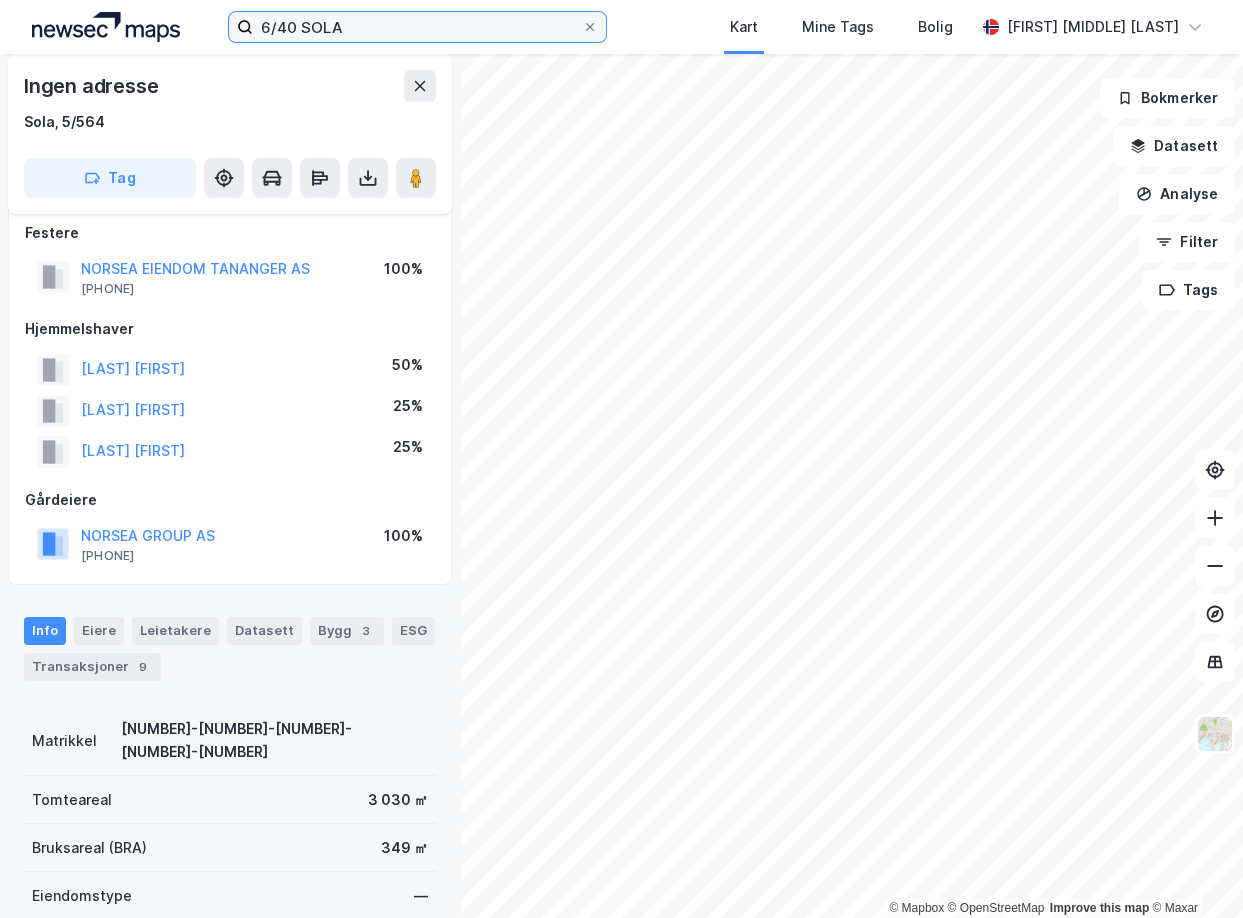 click on "6/40 SOLA" at bounding box center [417, 27] 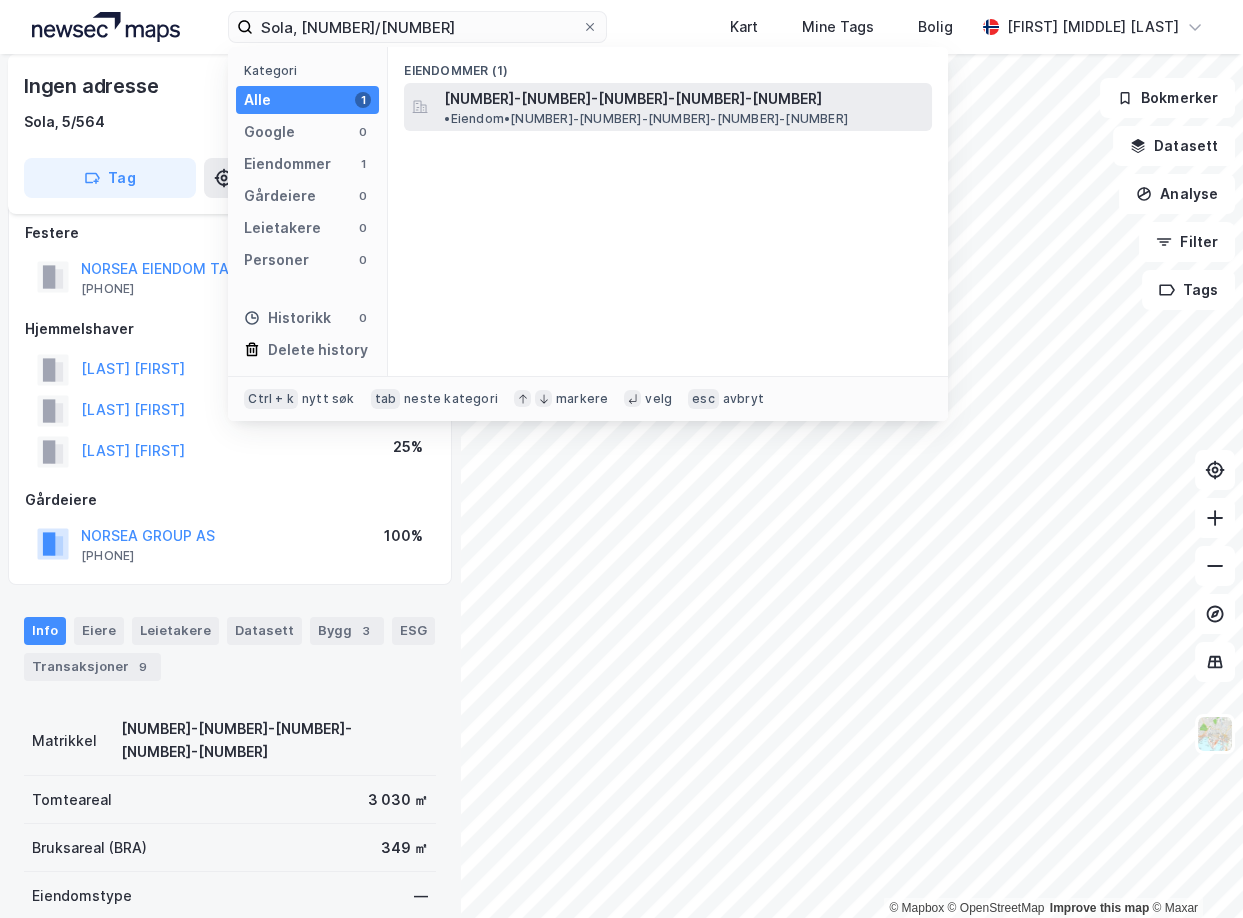 click on "[NUMBER]-[NUMBER]-[NUMBER]-[NUMBER]-[NUMBER]" at bounding box center (633, 99) 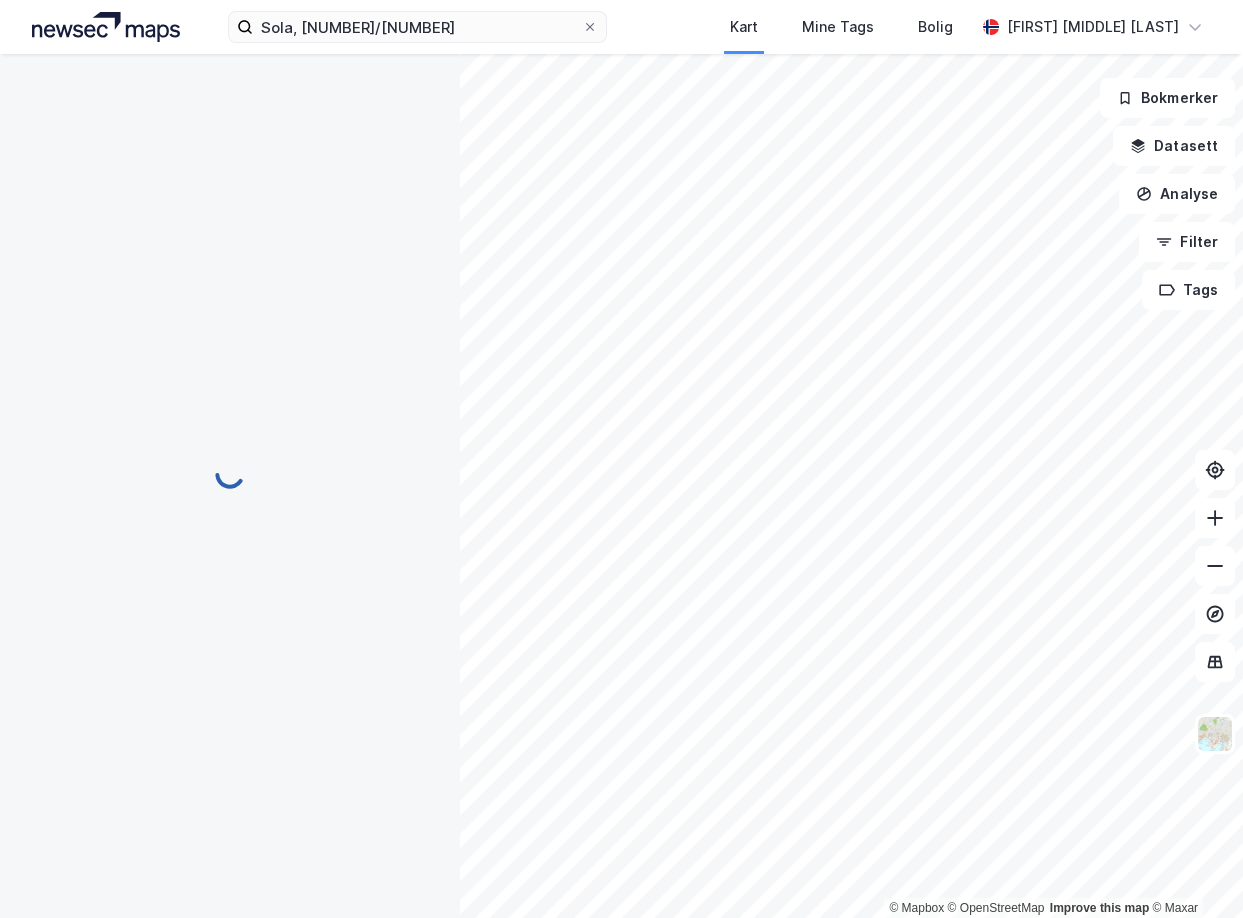 scroll, scrollTop: 18, scrollLeft: 0, axis: vertical 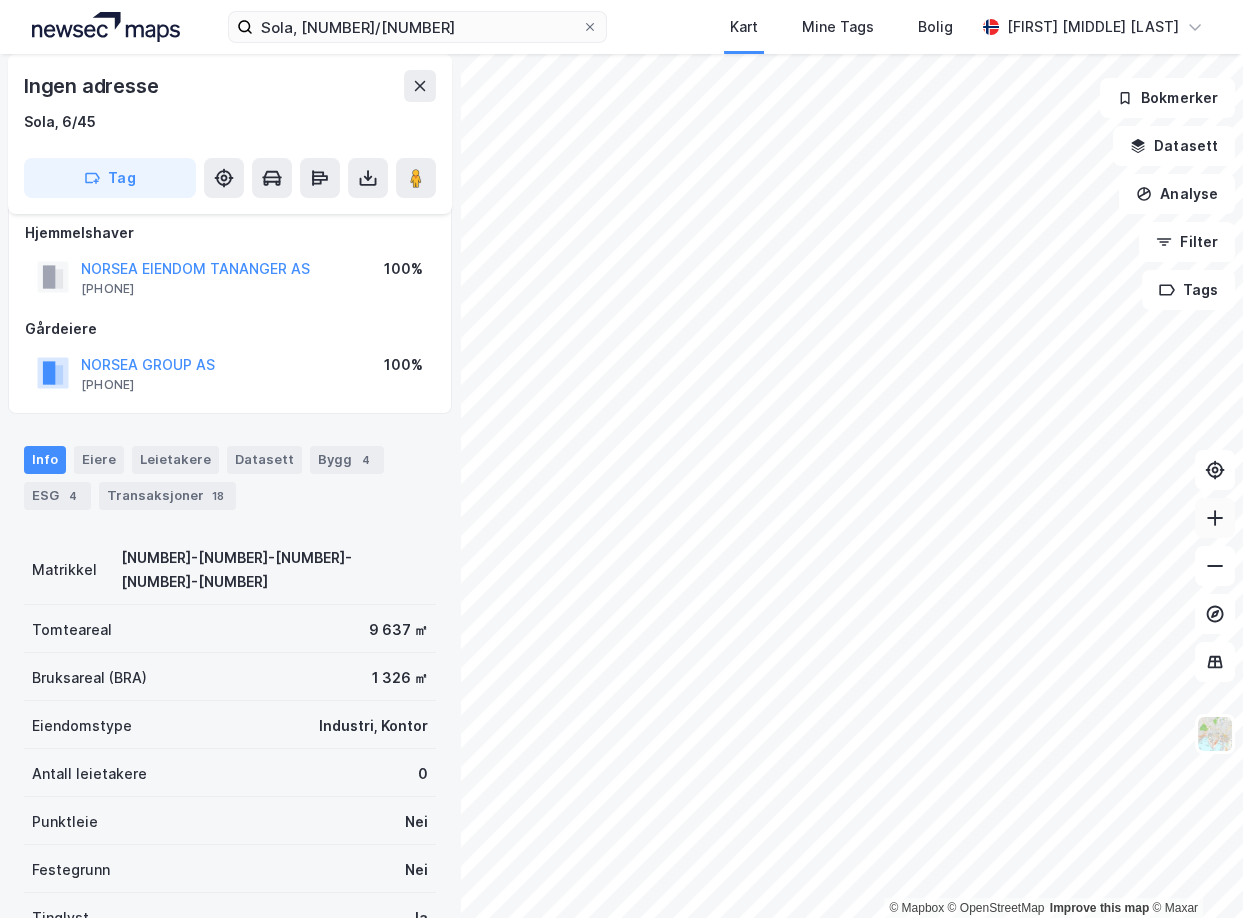 click at bounding box center (1215, 518) 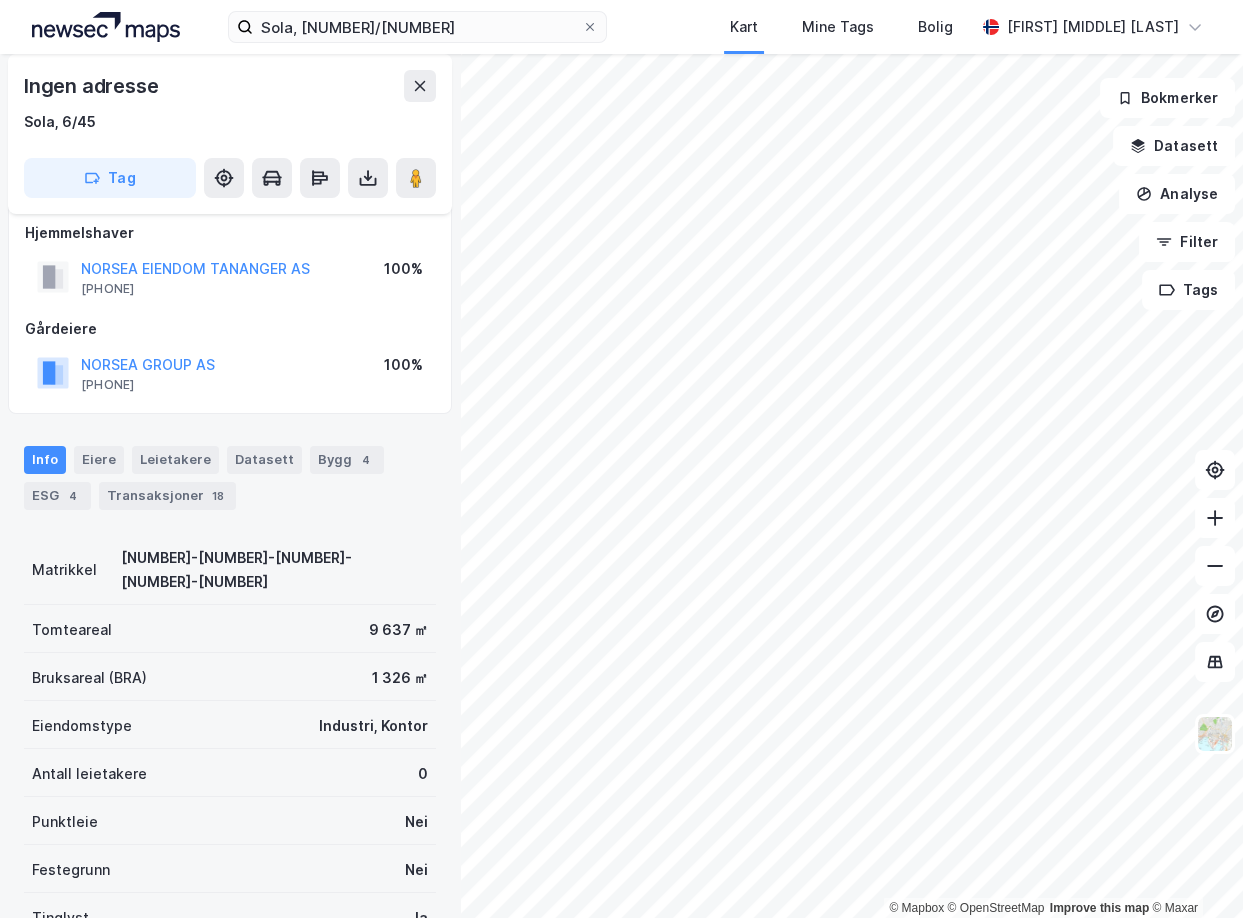 click on "Eiendomstype Industri, Kontor" at bounding box center (230, 725) 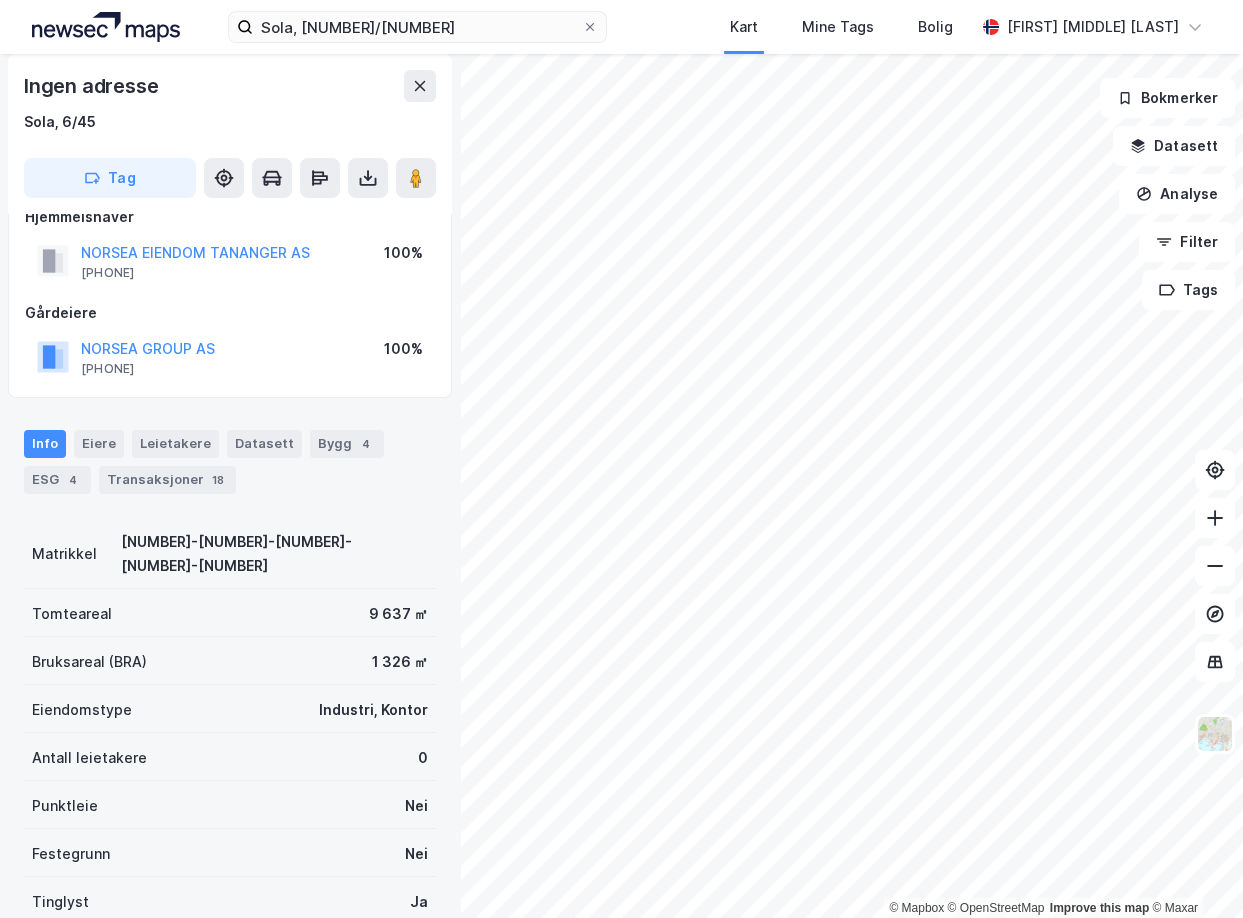 scroll, scrollTop: 0, scrollLeft: 0, axis: both 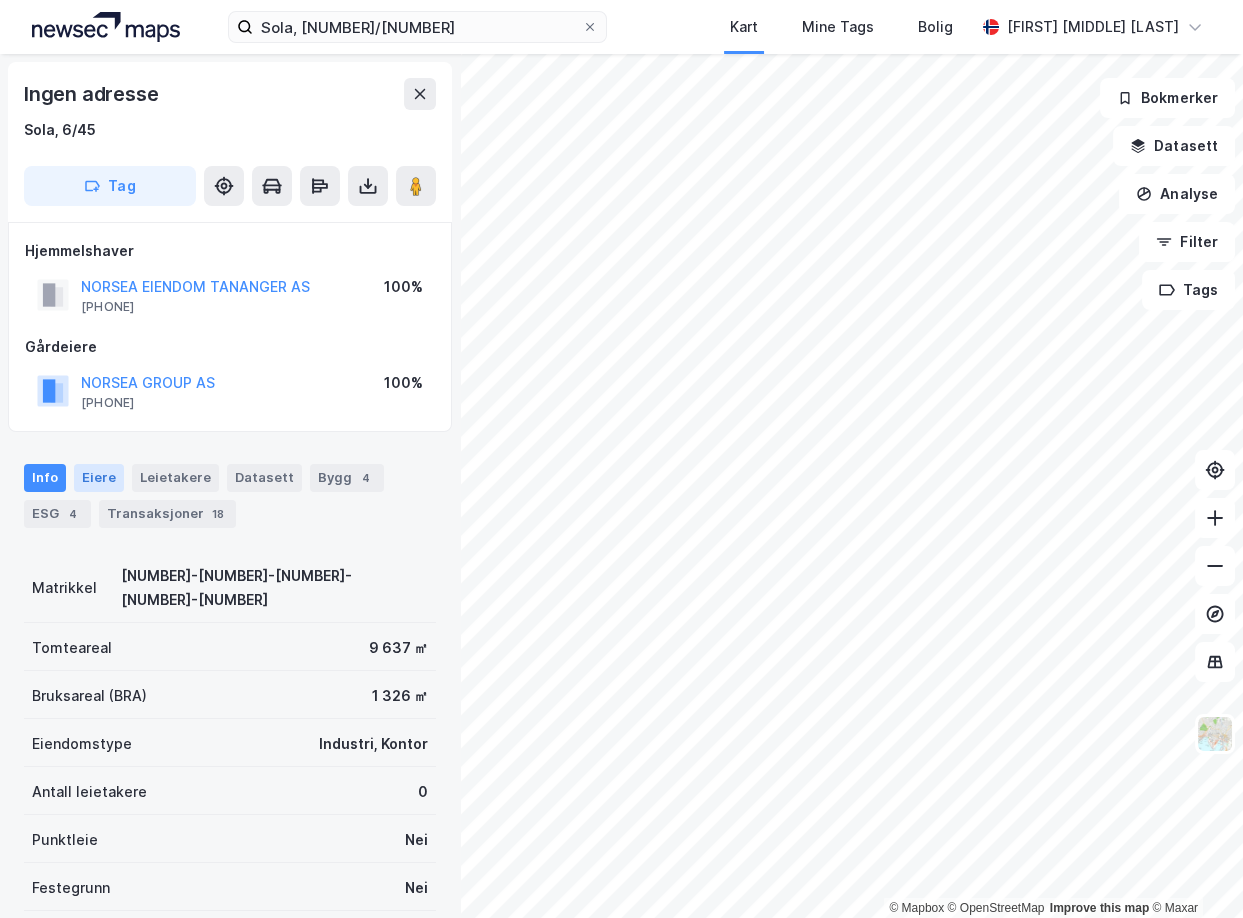 click on "Eiere" at bounding box center [99, 478] 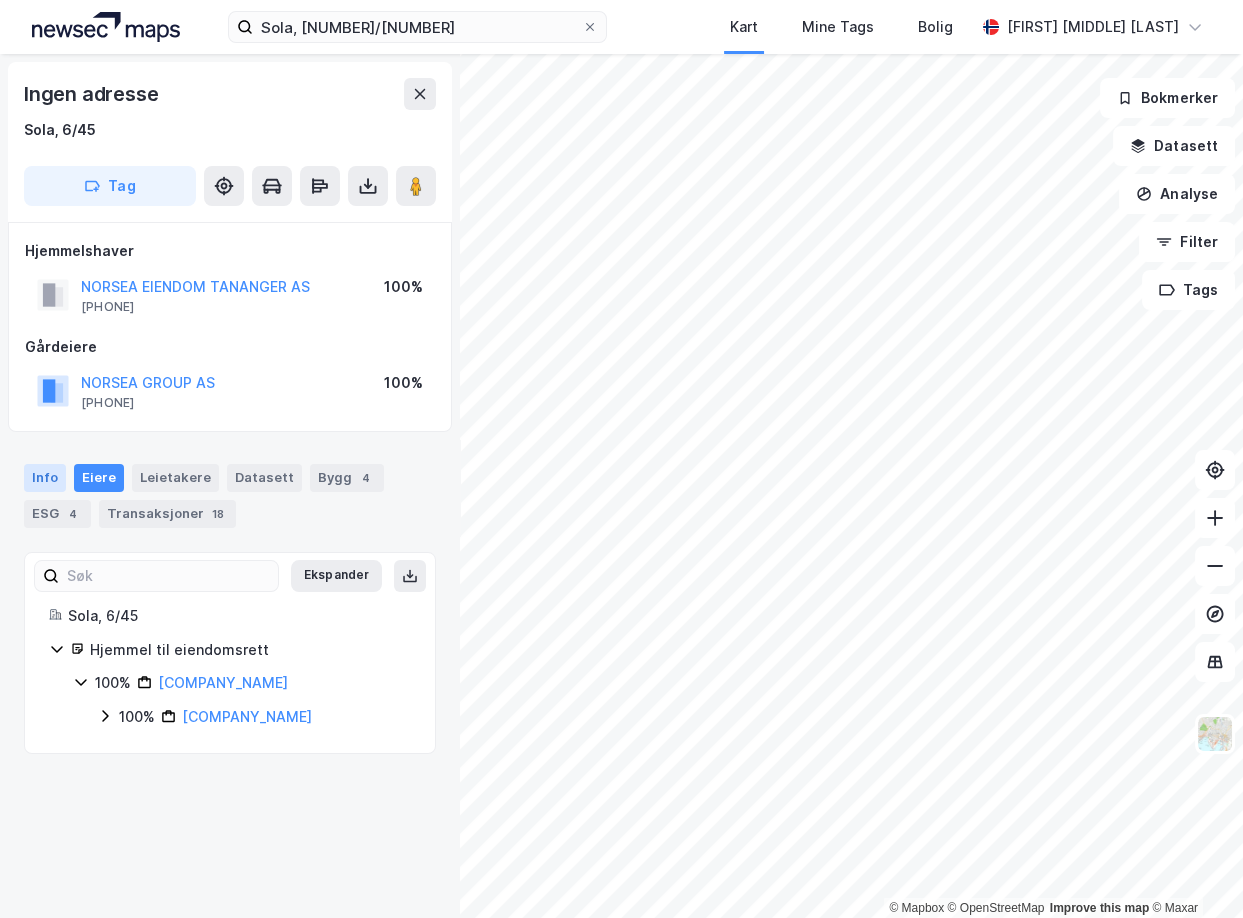 click on "Info" at bounding box center (45, 478) 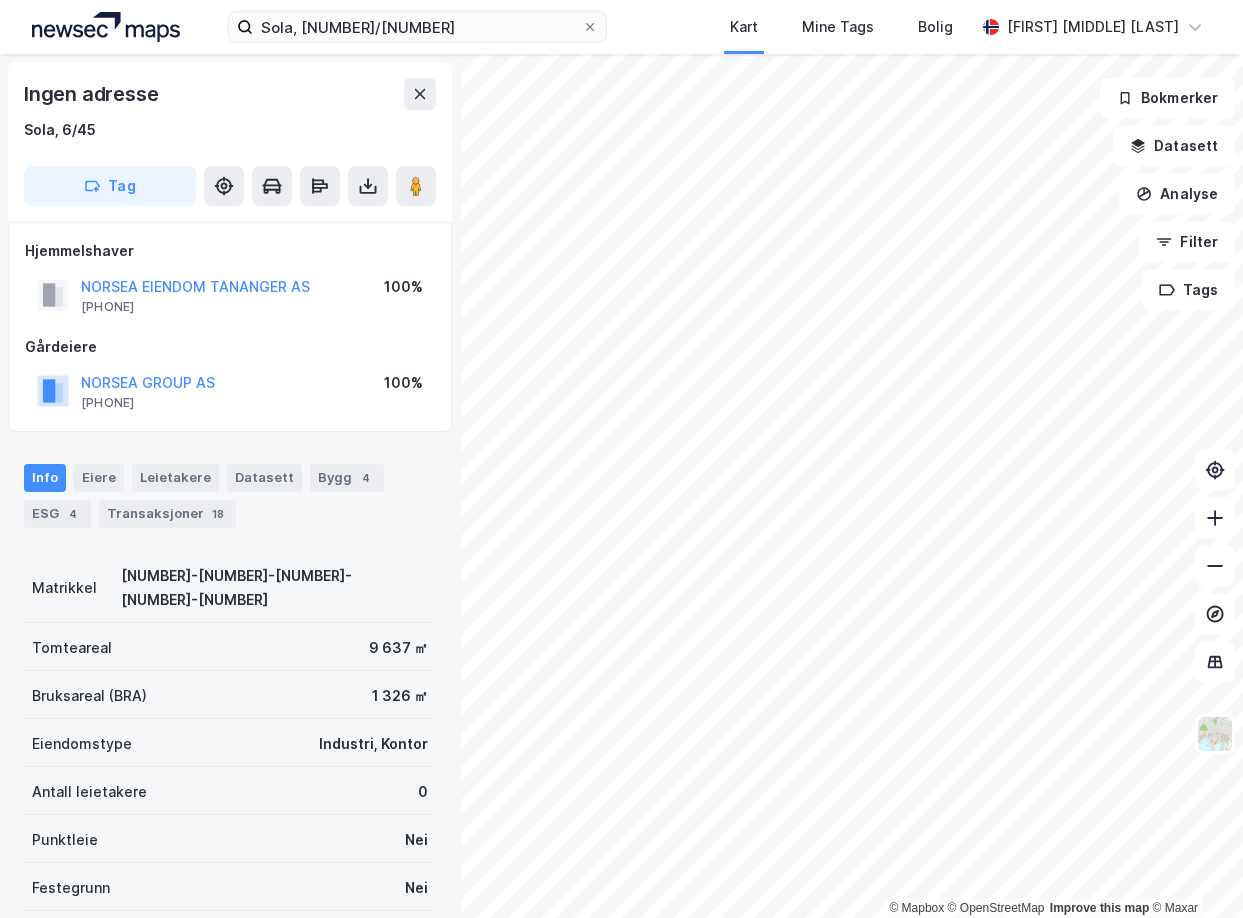 click on "Info Eiere Leietakere Datasett Bygg 4 ESG 4 Transaksjoner 18" at bounding box center [230, 496] 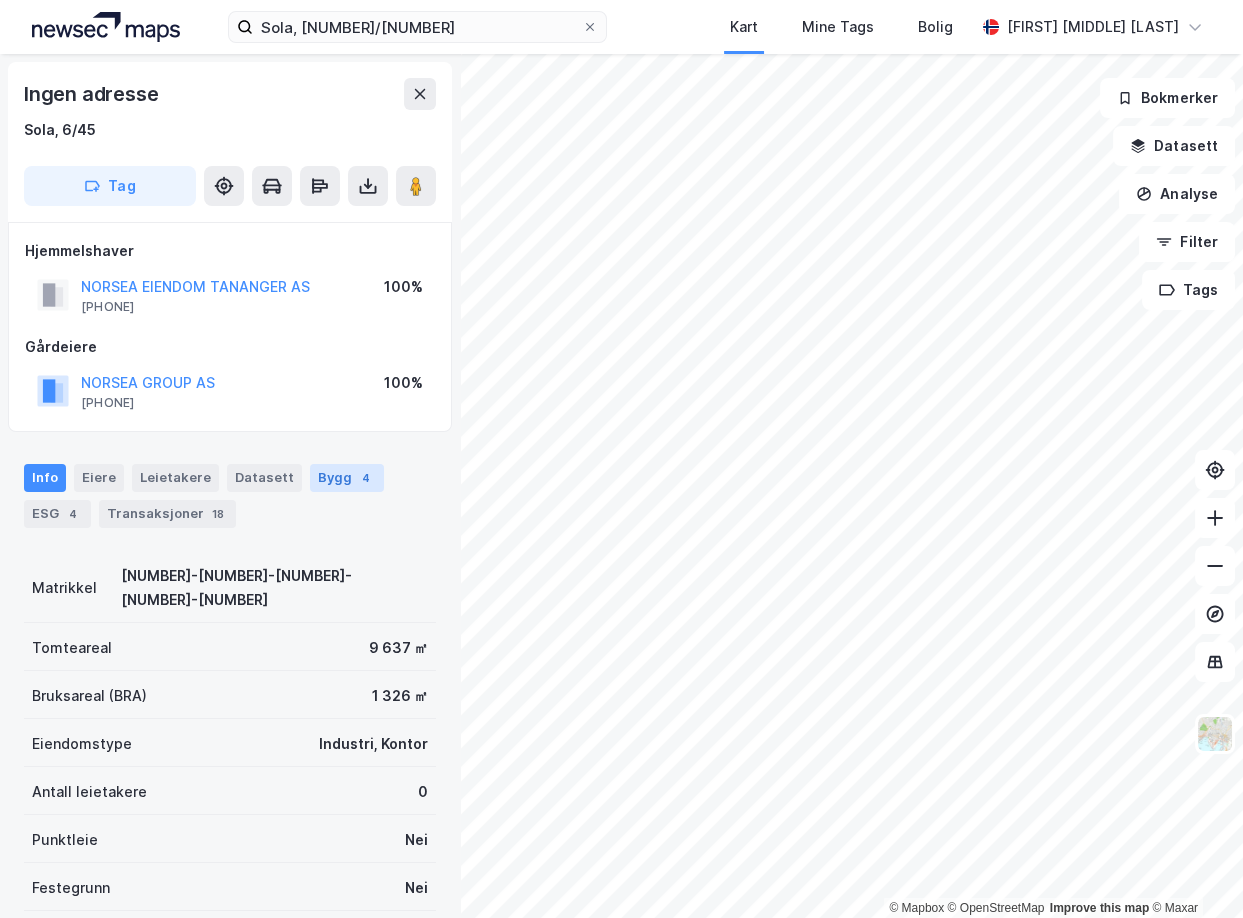 click on "Bygg 4" at bounding box center (347, 478) 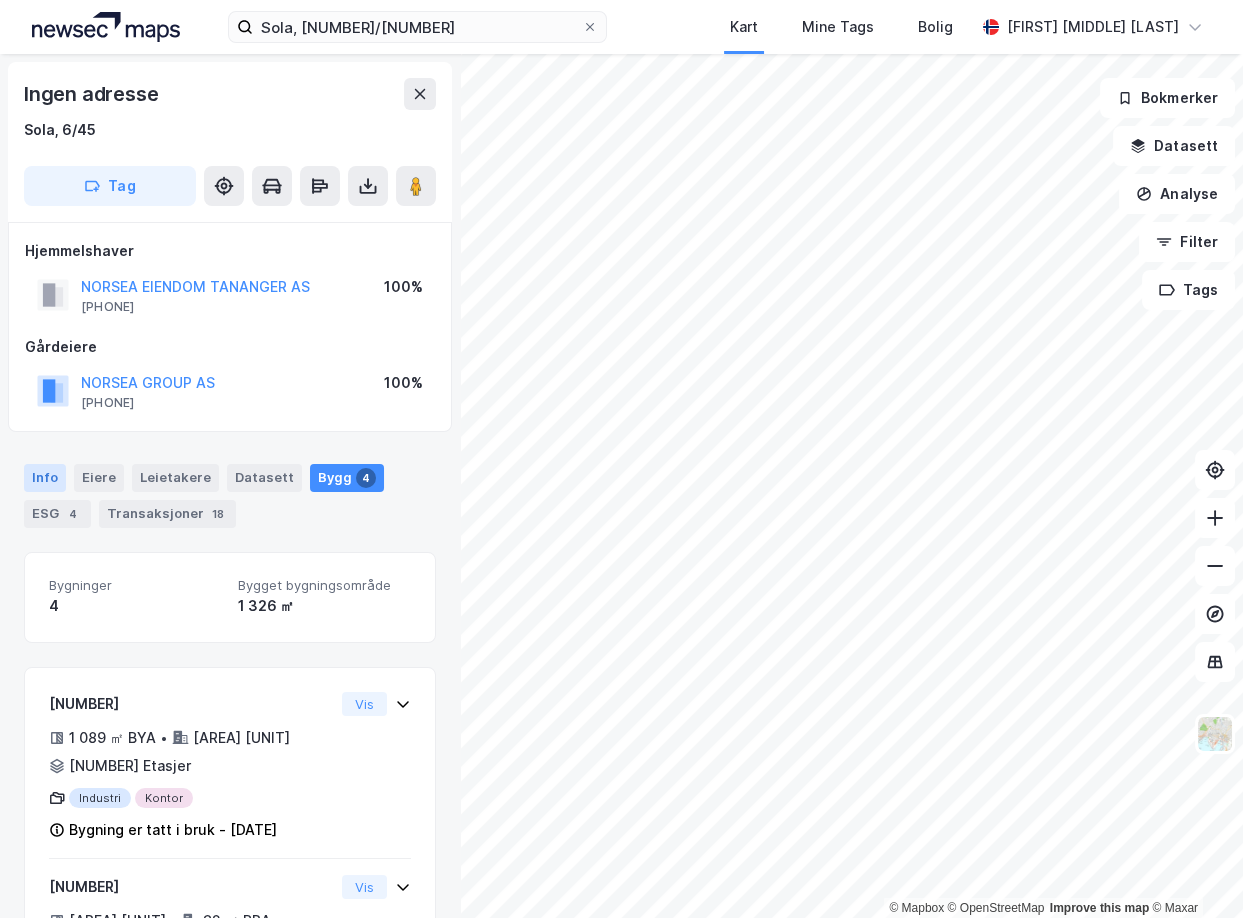 click on "Info" at bounding box center [45, 478] 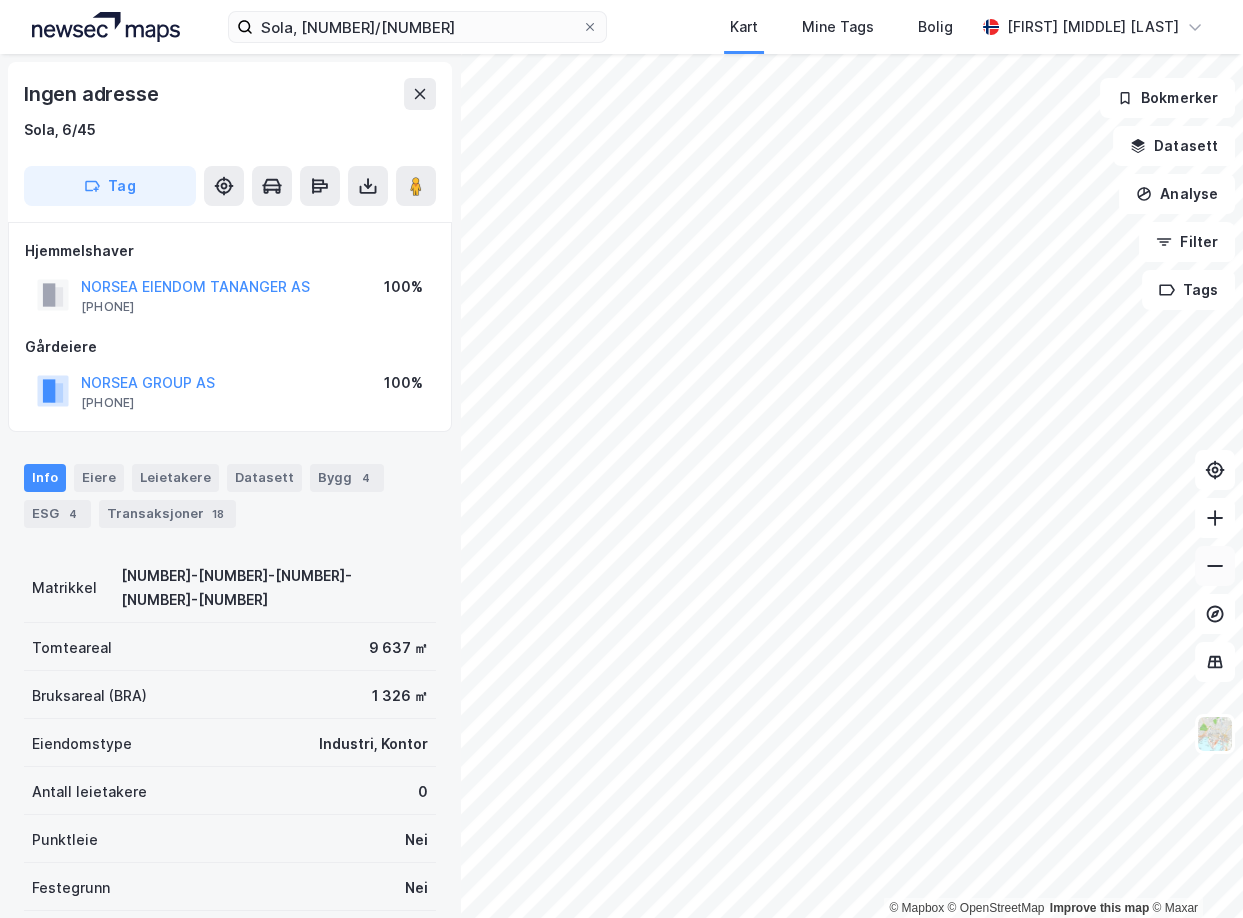 click 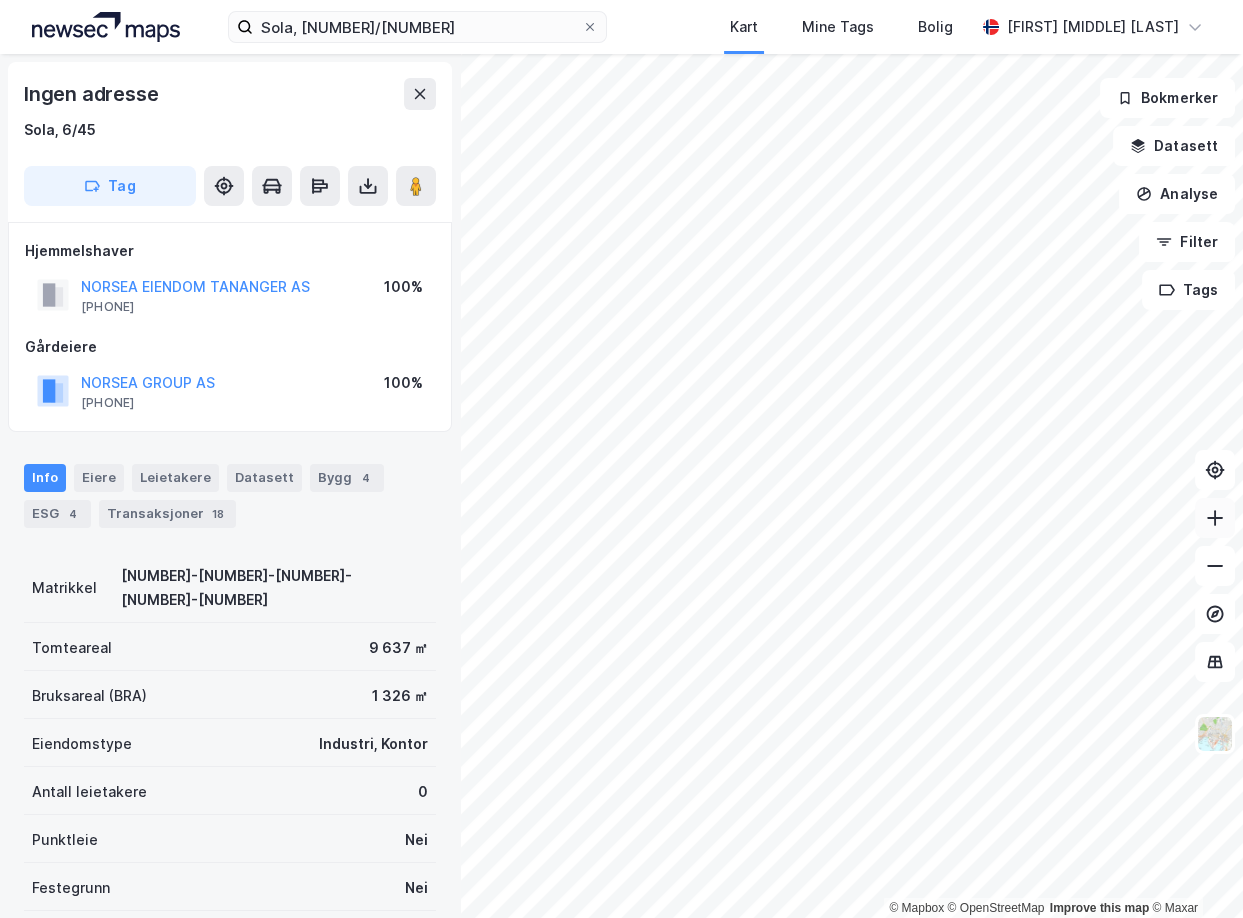 click at bounding box center [1215, 518] 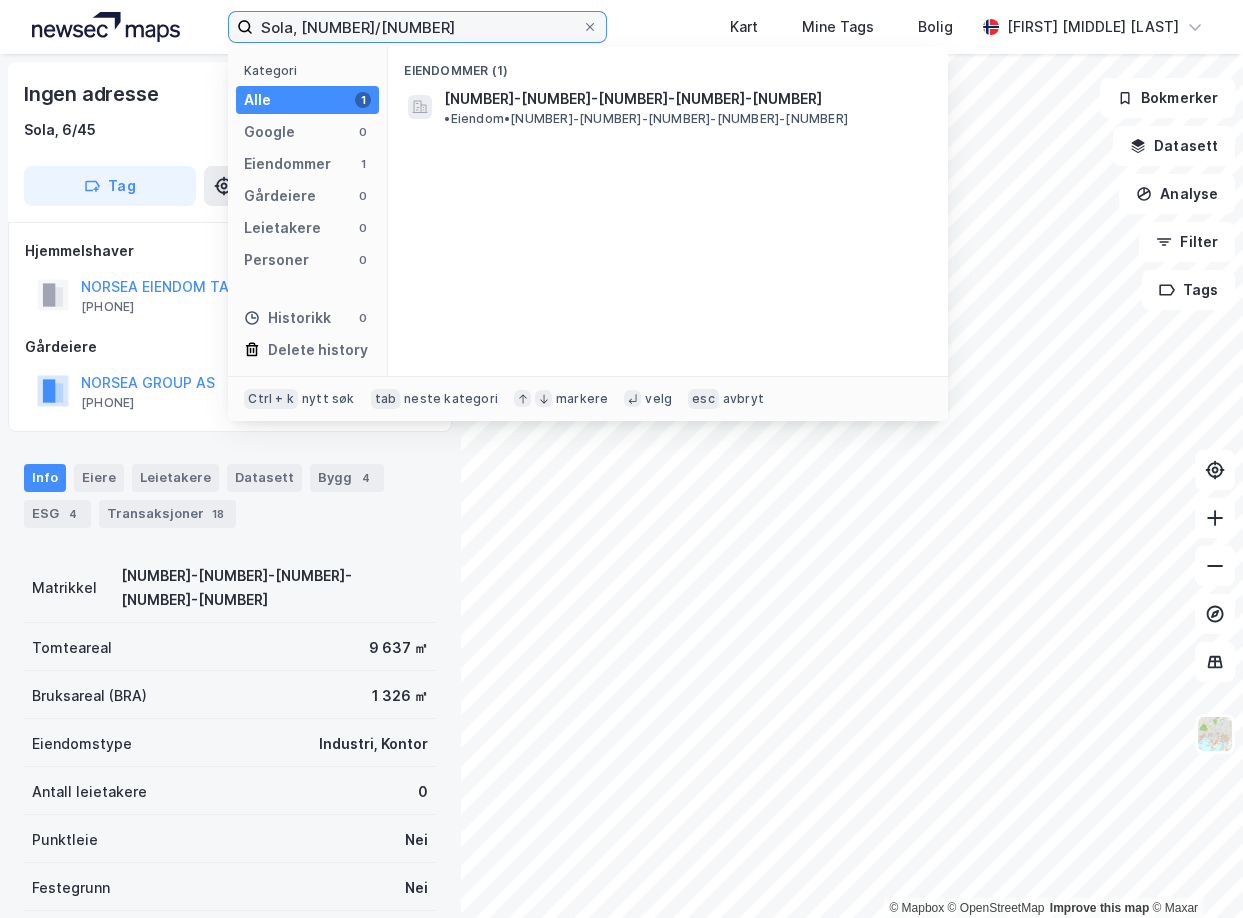 drag, startPoint x: 281, startPoint y: 20, endPoint x: 379, endPoint y: 35, distance: 99.14131 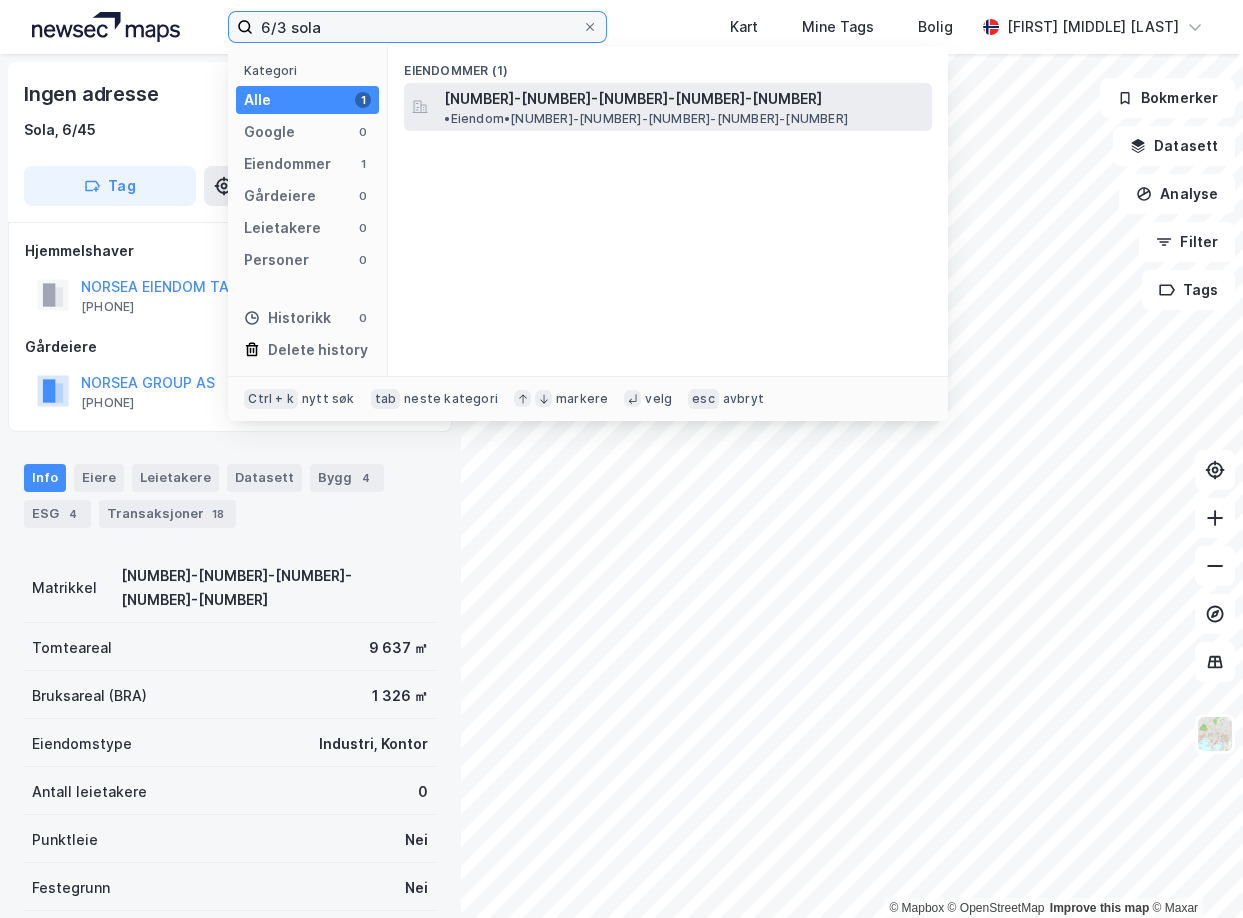 type on "6/3 sola" 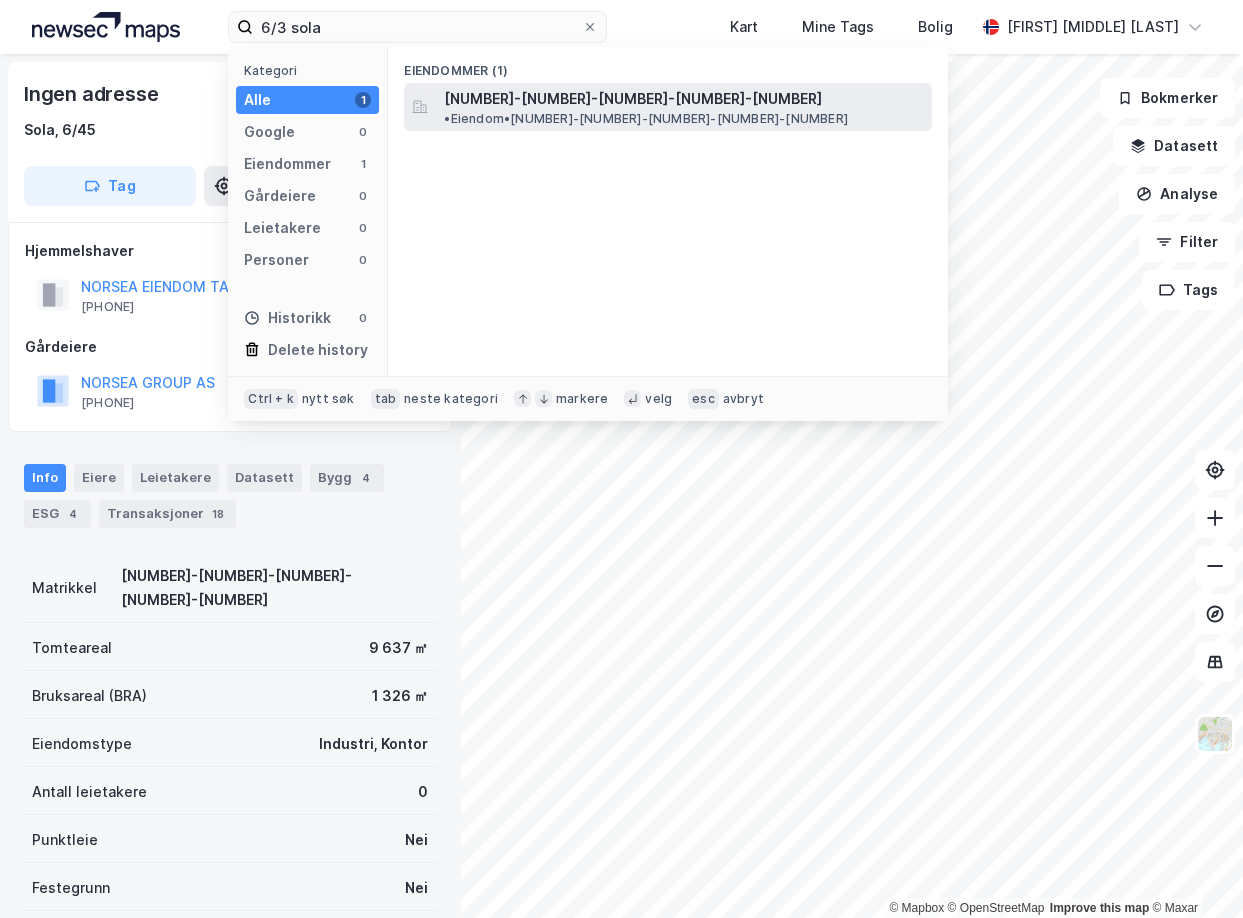 click on "[NUMBER]-[NUMBER]-[NUMBER]-[NUMBER]-[NUMBER]  •  Eiendom  •  [NUMBER]-[NUMBER]-[NUMBER]-[NUMBER]-[NUMBER]" at bounding box center (686, 107) 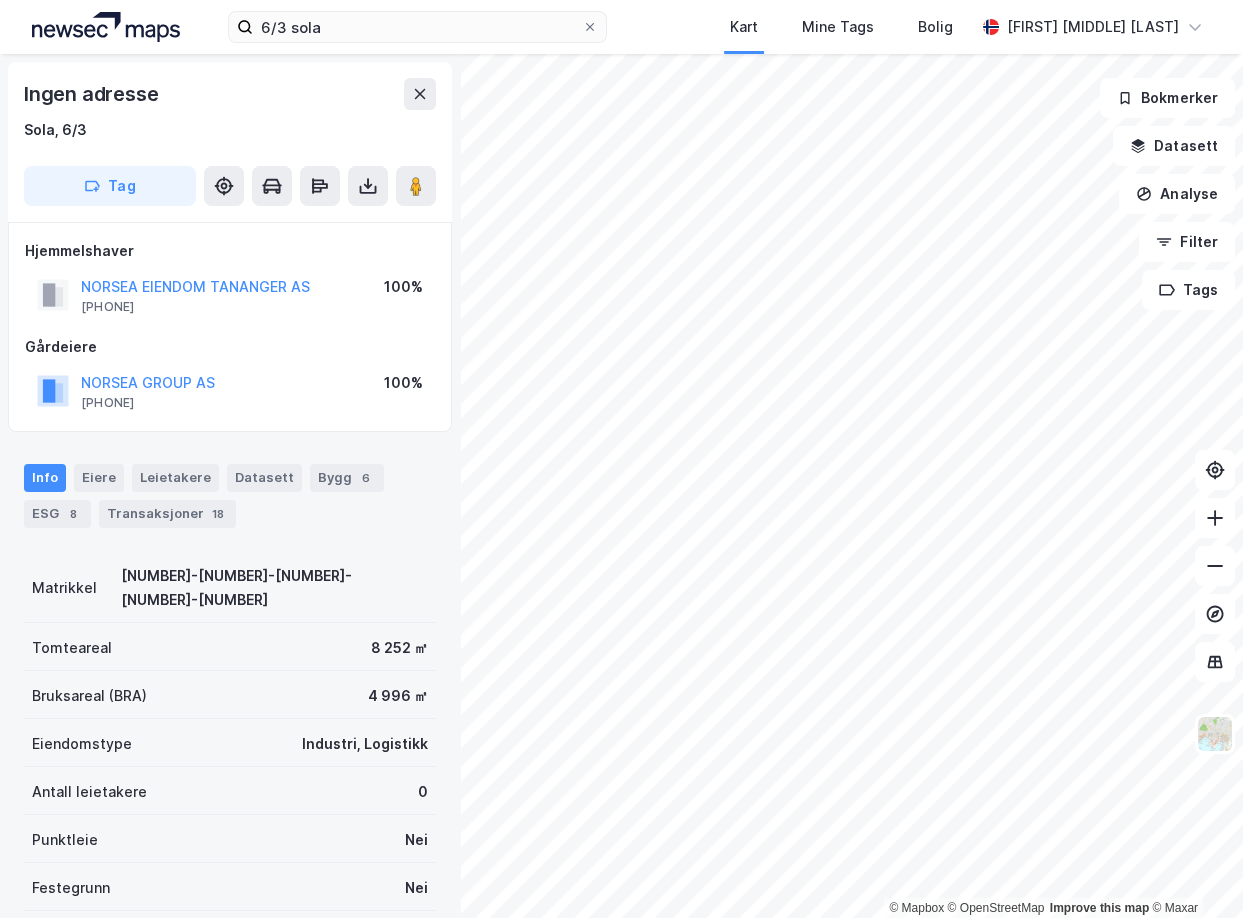 scroll, scrollTop: 3, scrollLeft: 0, axis: vertical 